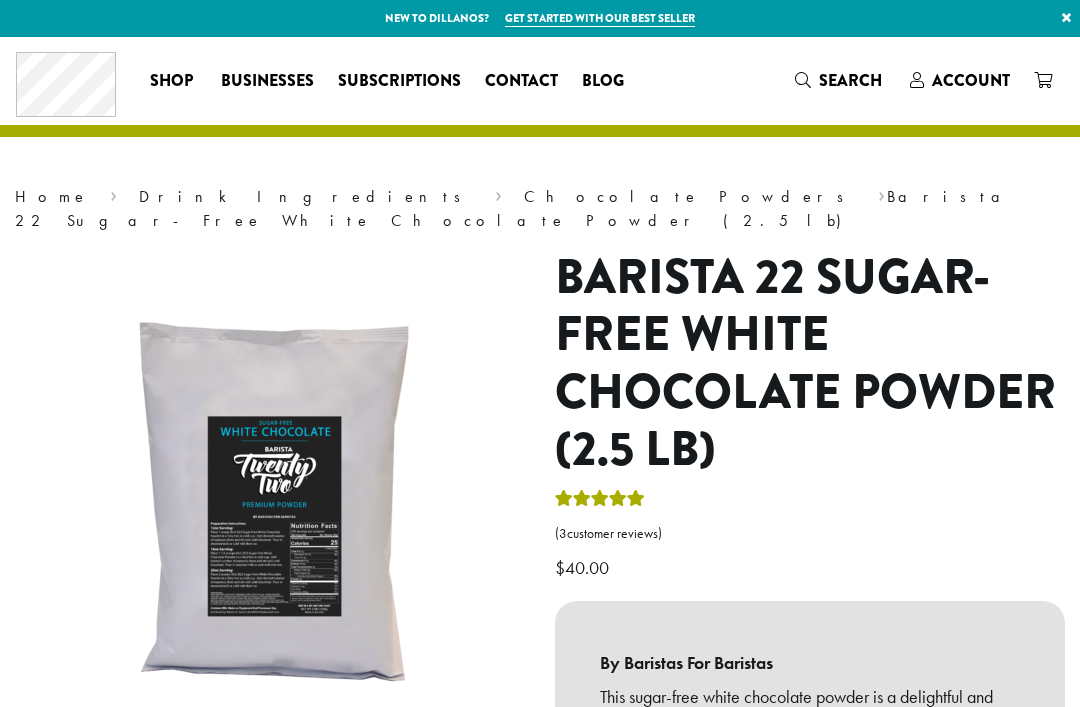 scroll, scrollTop: 0, scrollLeft: 0, axis: both 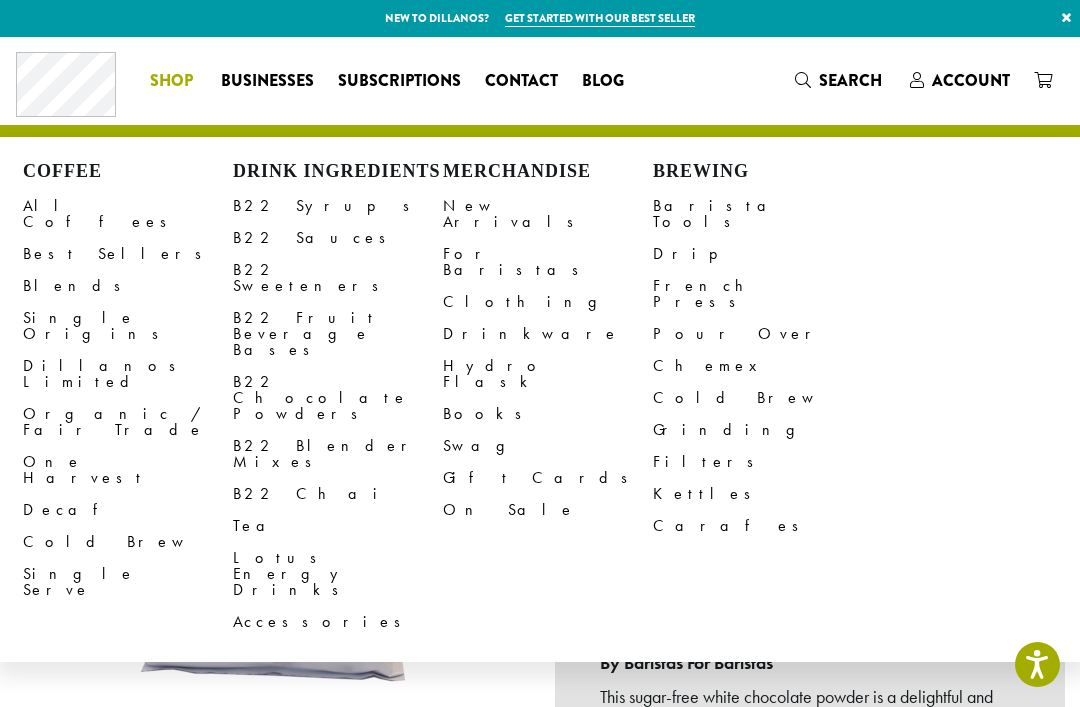 click on "Decaf" at bounding box center [128, 510] 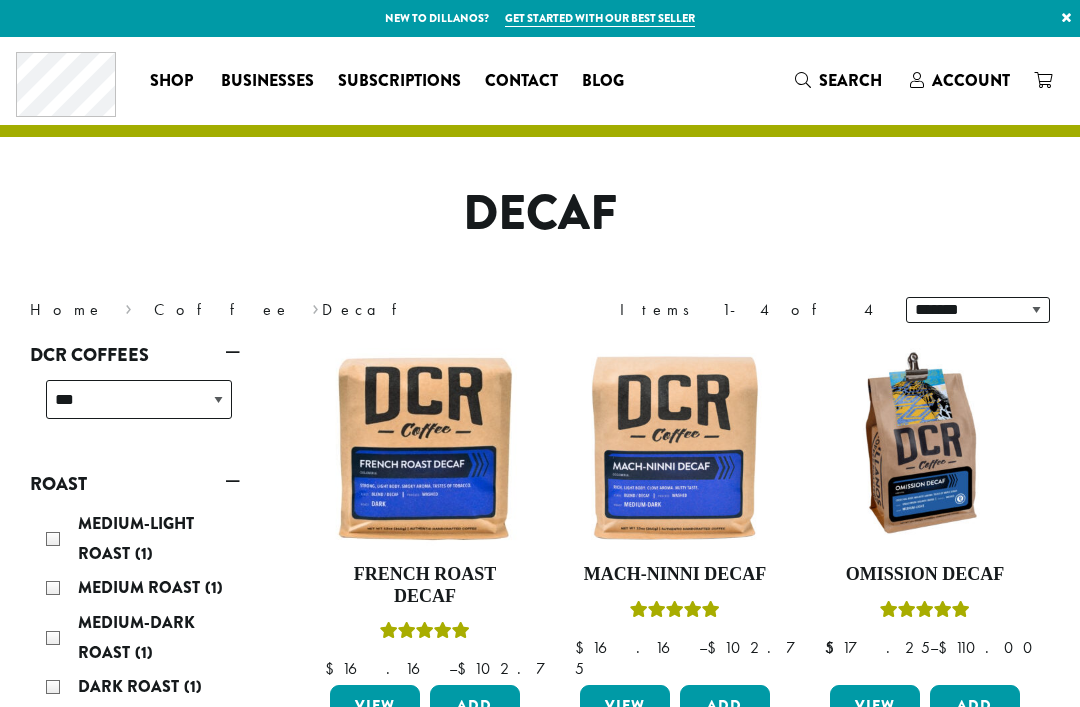scroll, scrollTop: 0, scrollLeft: 0, axis: both 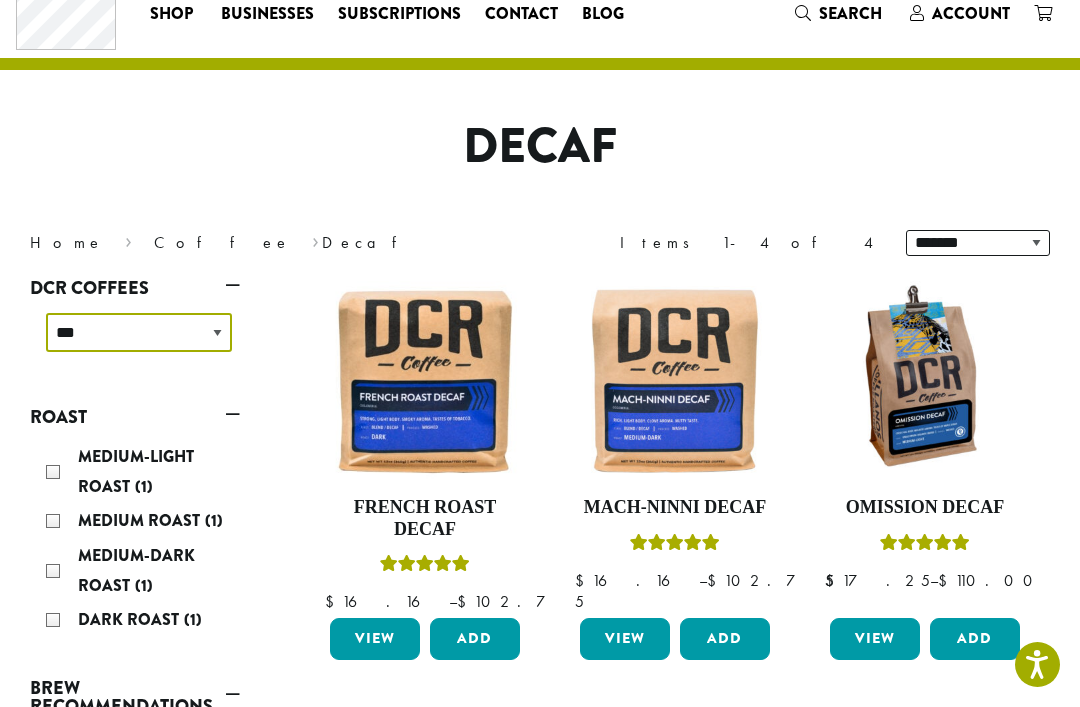 click on "**********" at bounding box center [139, 332] 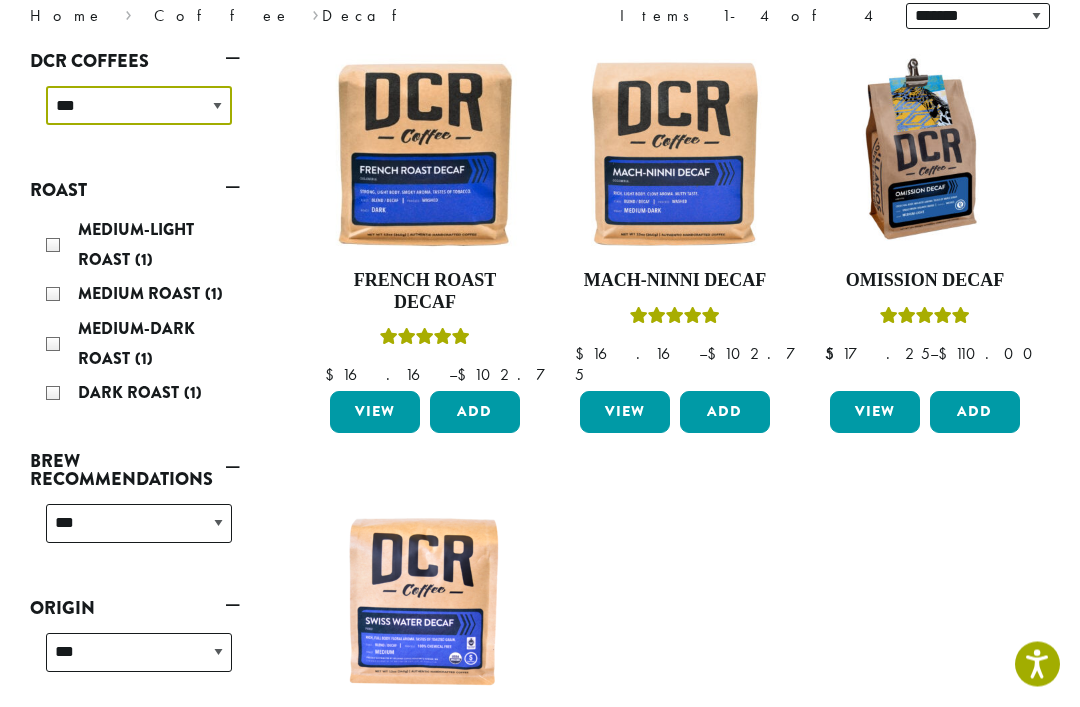 scroll, scrollTop: 294, scrollLeft: 0, axis: vertical 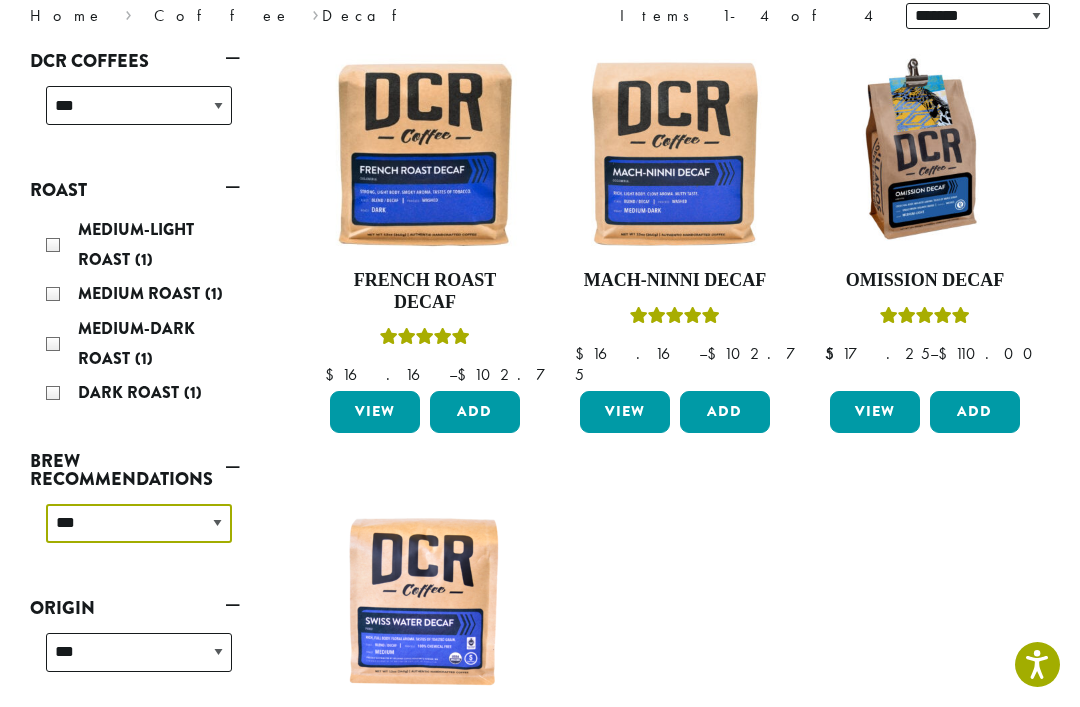 click on "**********" at bounding box center (139, 523) 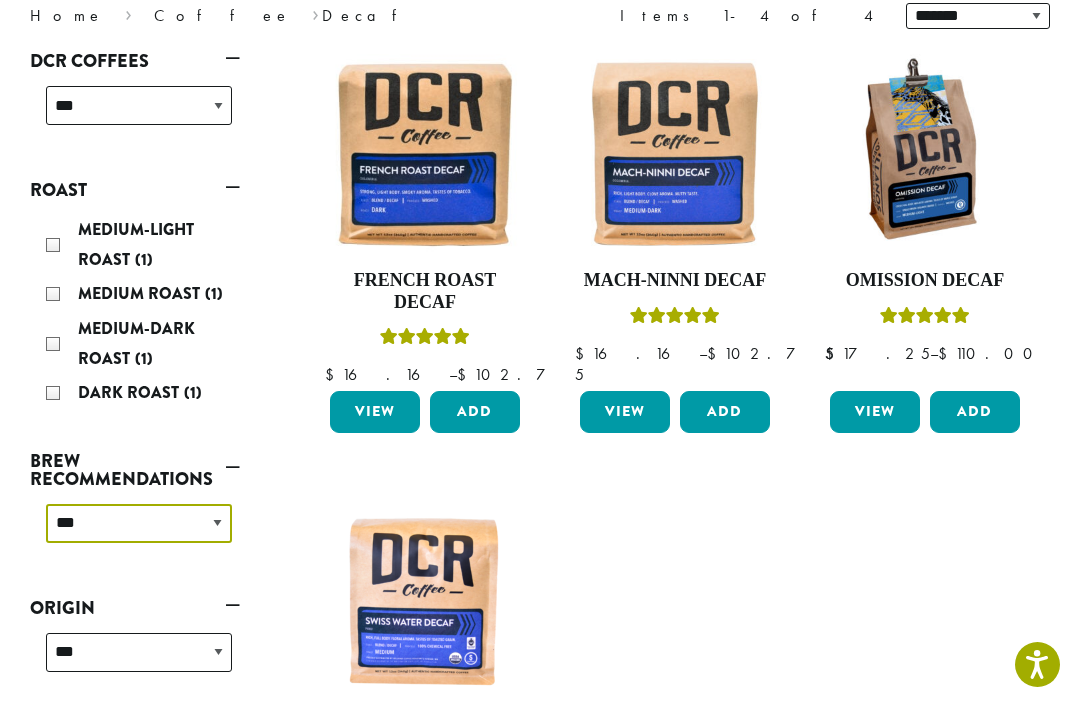 select on "****" 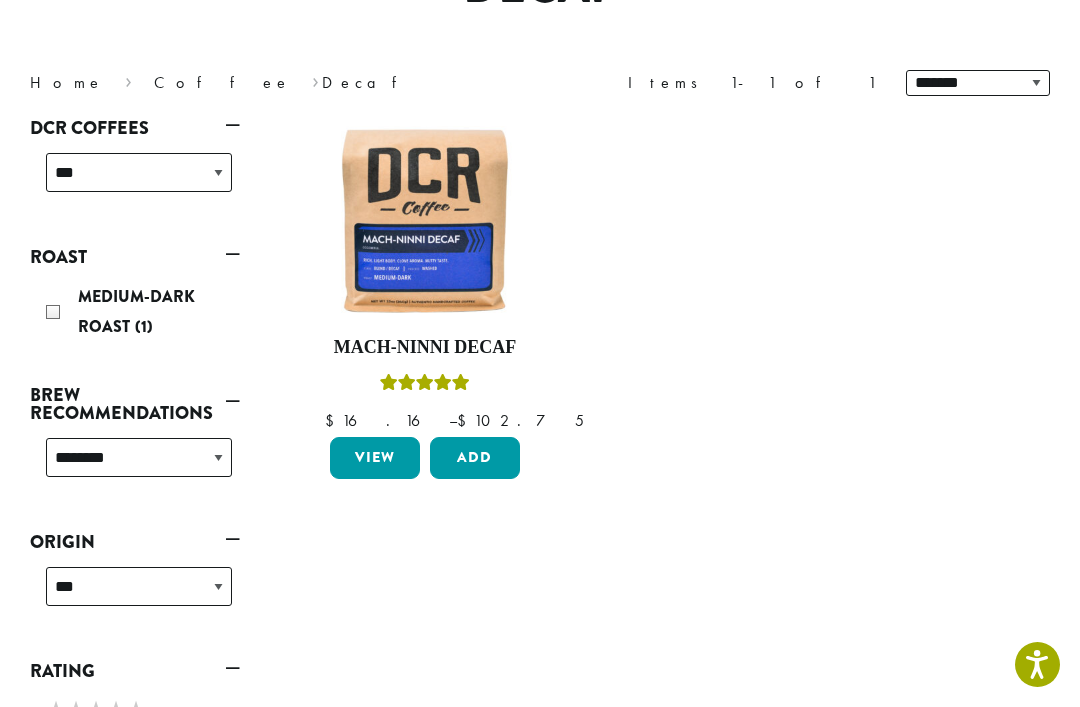 click on "Origin" at bounding box center (135, 542) 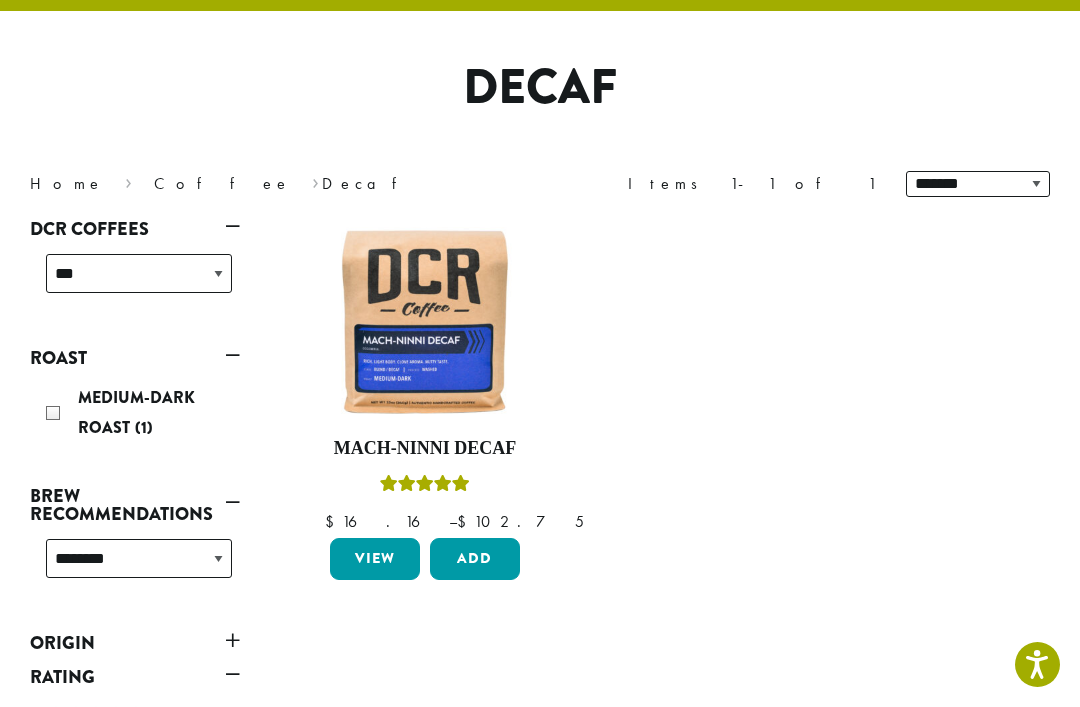 scroll, scrollTop: 122, scrollLeft: 0, axis: vertical 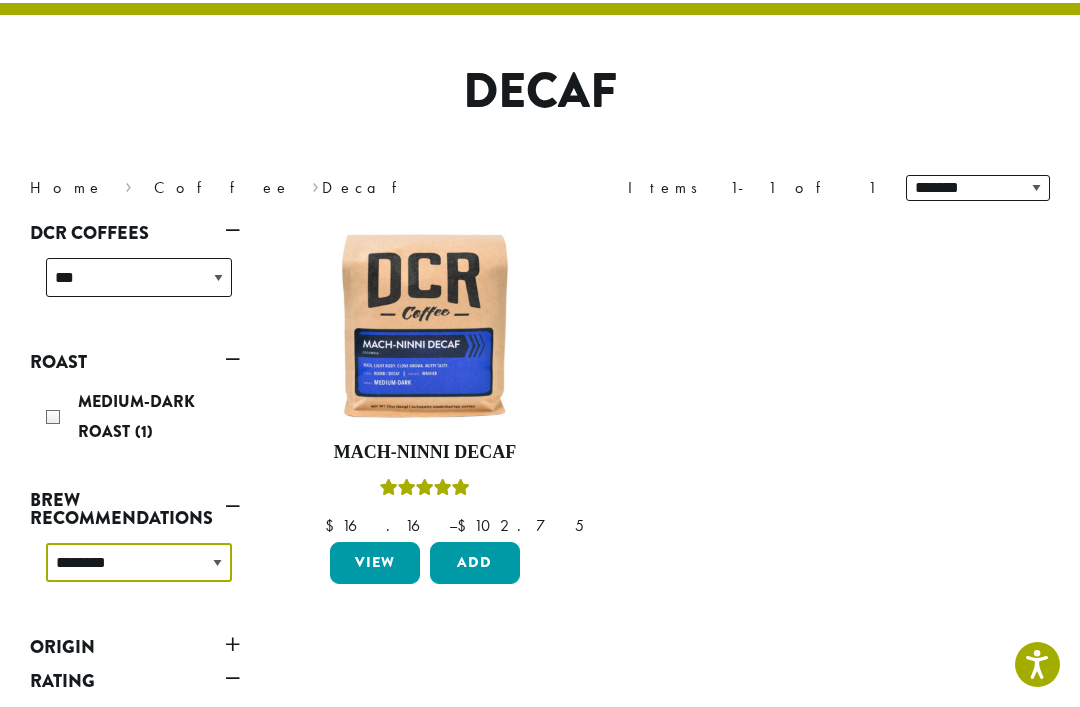 click on "**********" at bounding box center [139, 562] 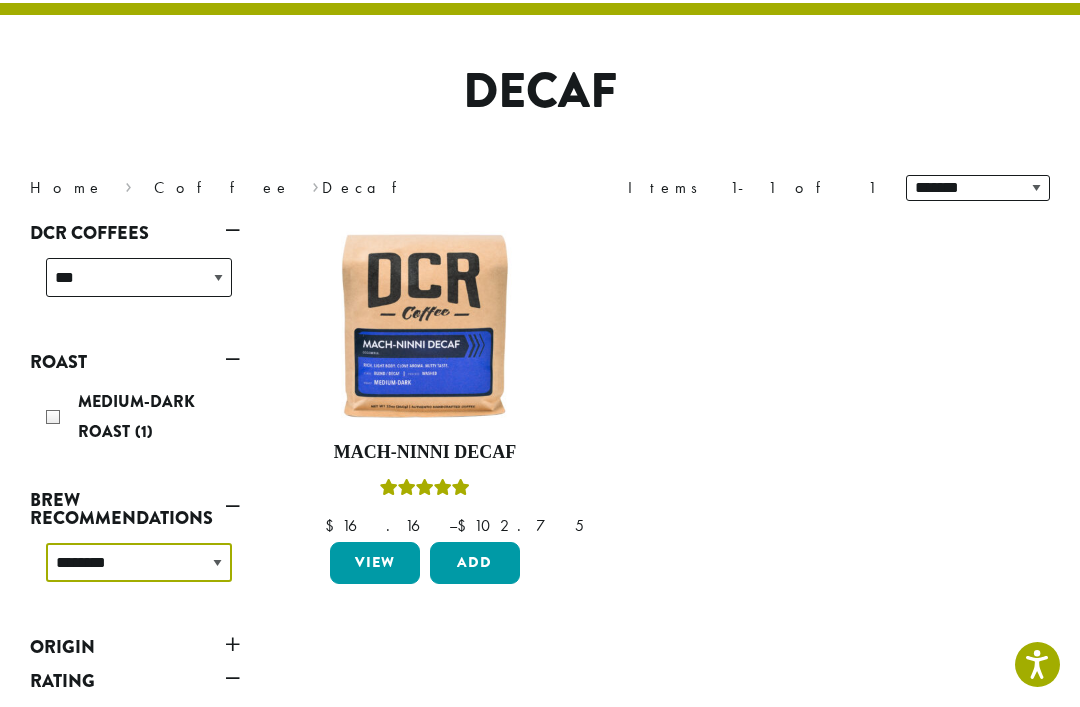 select 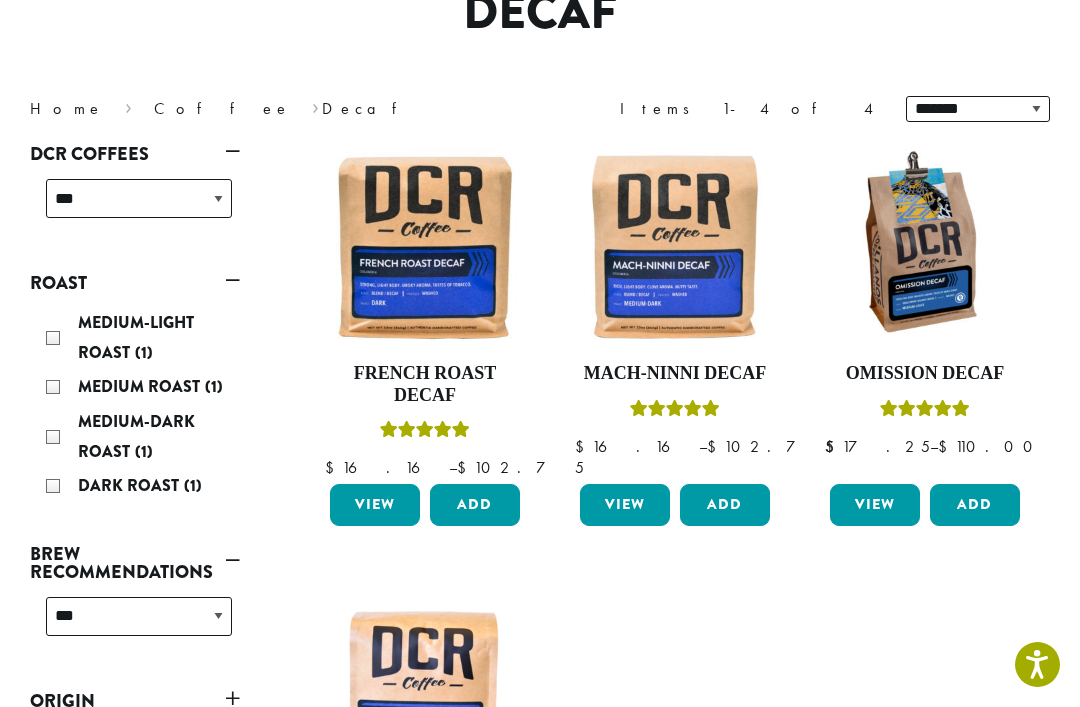 scroll, scrollTop: 199, scrollLeft: 0, axis: vertical 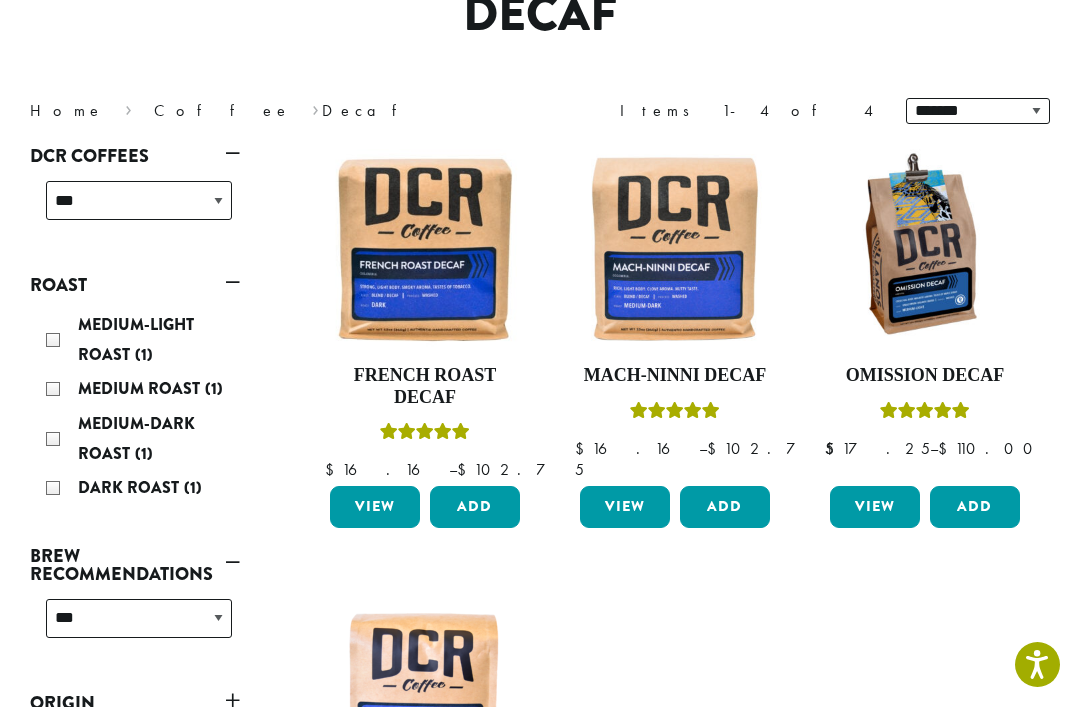 click on "French Roast Decaf" at bounding box center (425, 386) 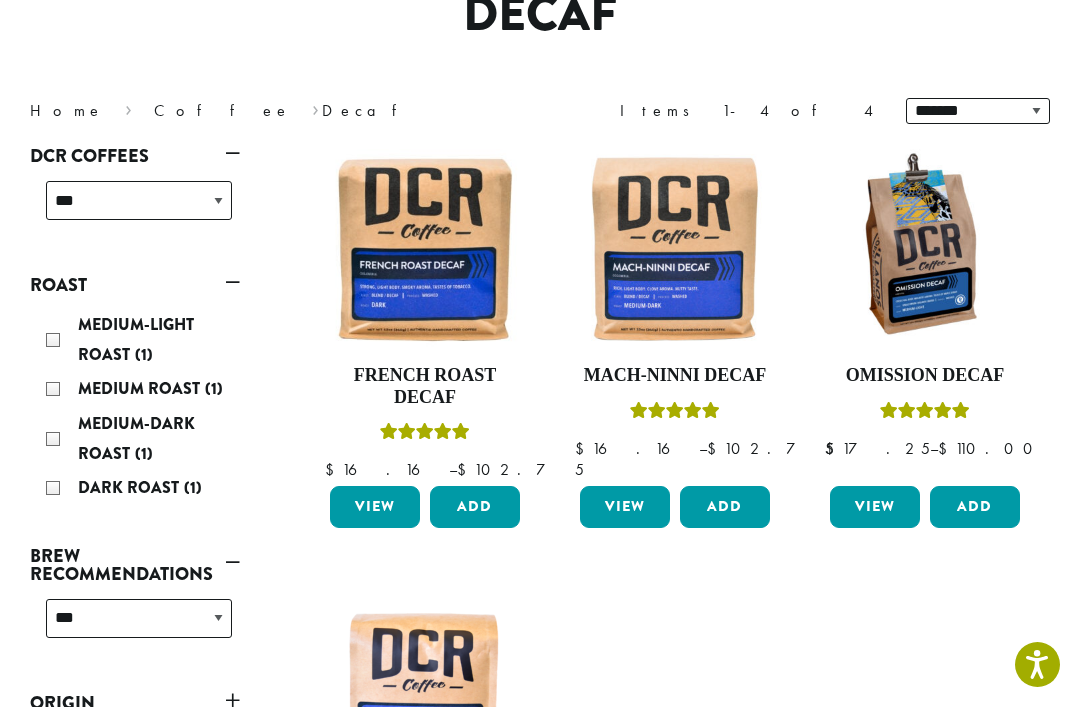 click on "French Roast Decaf" at bounding box center (425, 386) 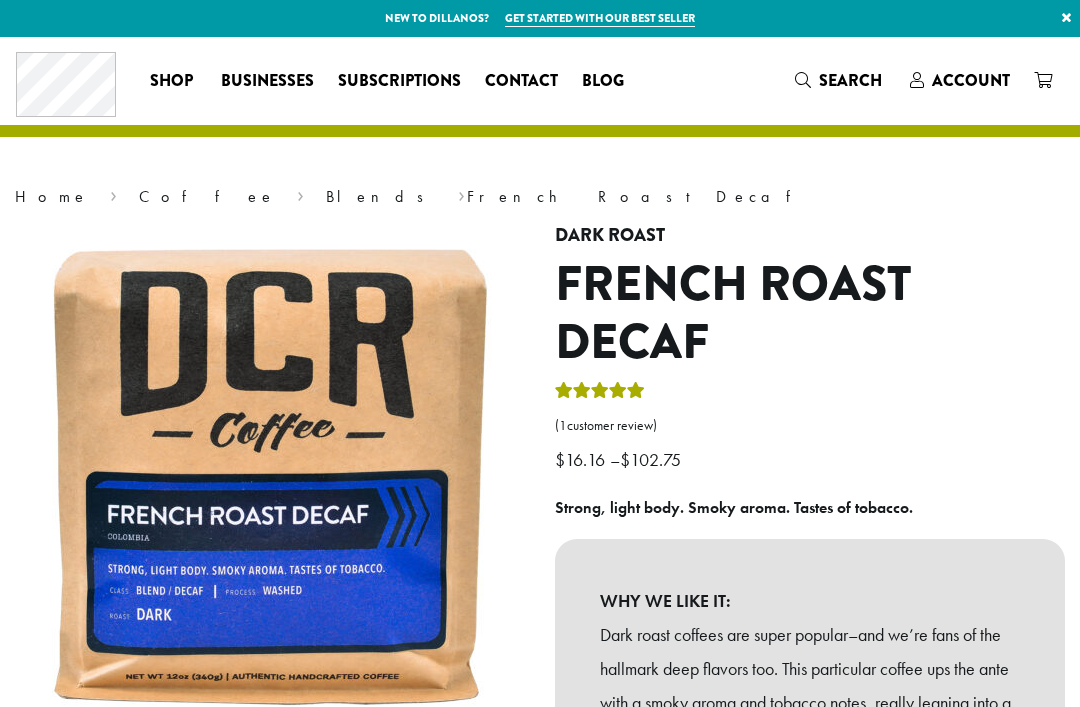 scroll, scrollTop: 0, scrollLeft: 0, axis: both 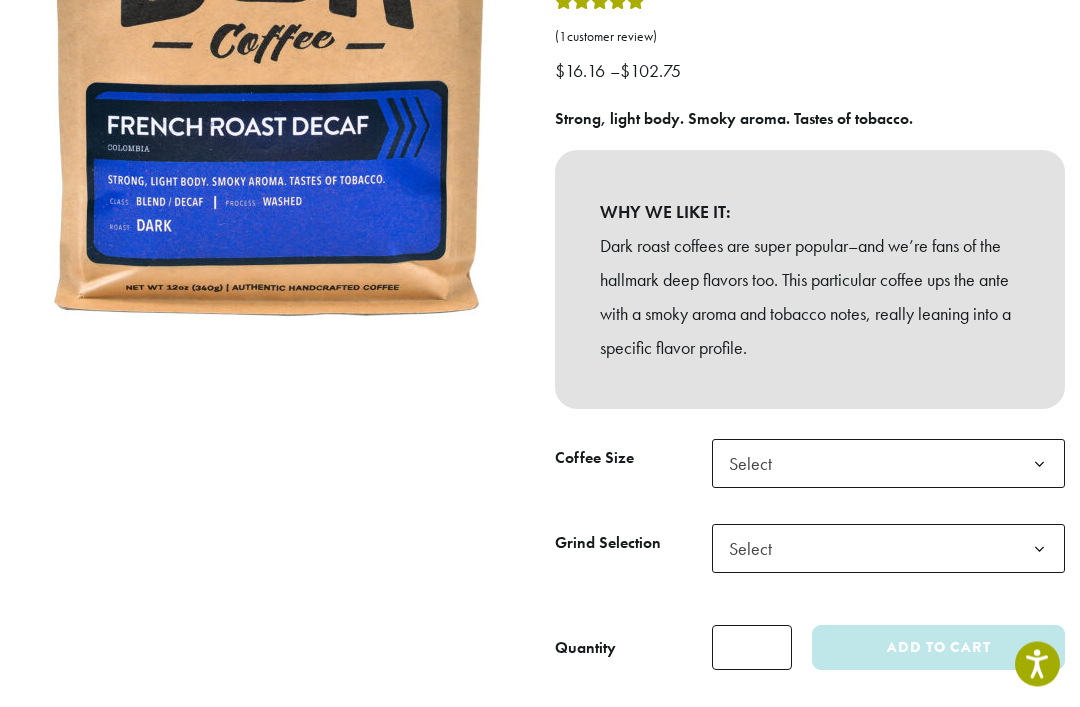 click on "Select" 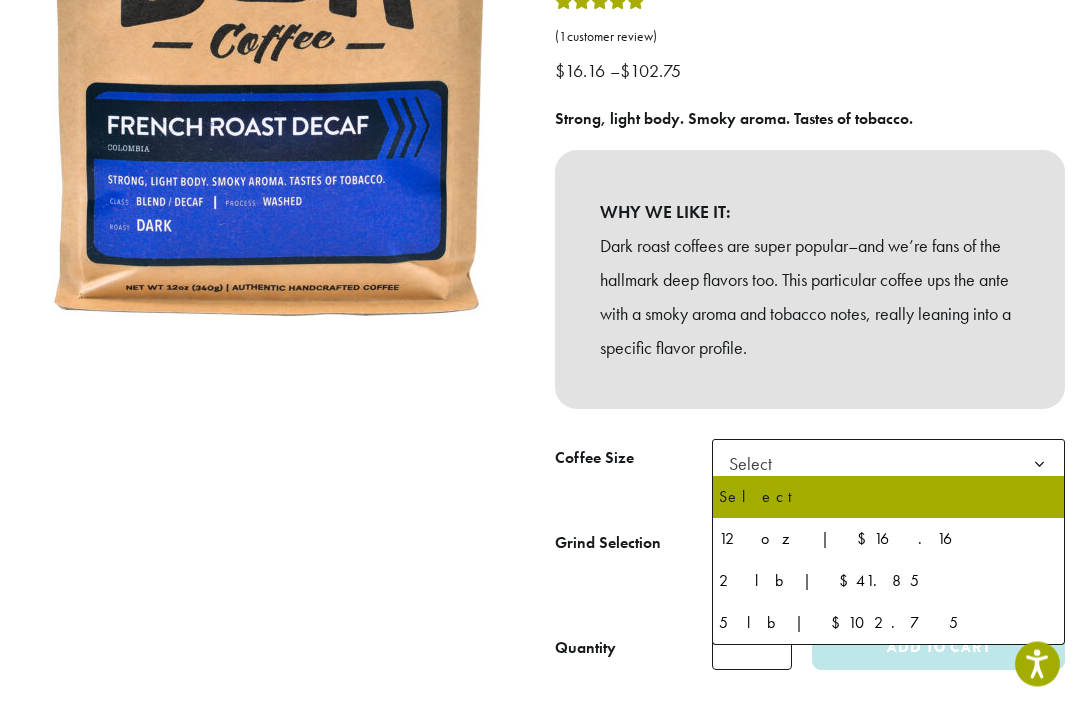 scroll, scrollTop: 389, scrollLeft: 0, axis: vertical 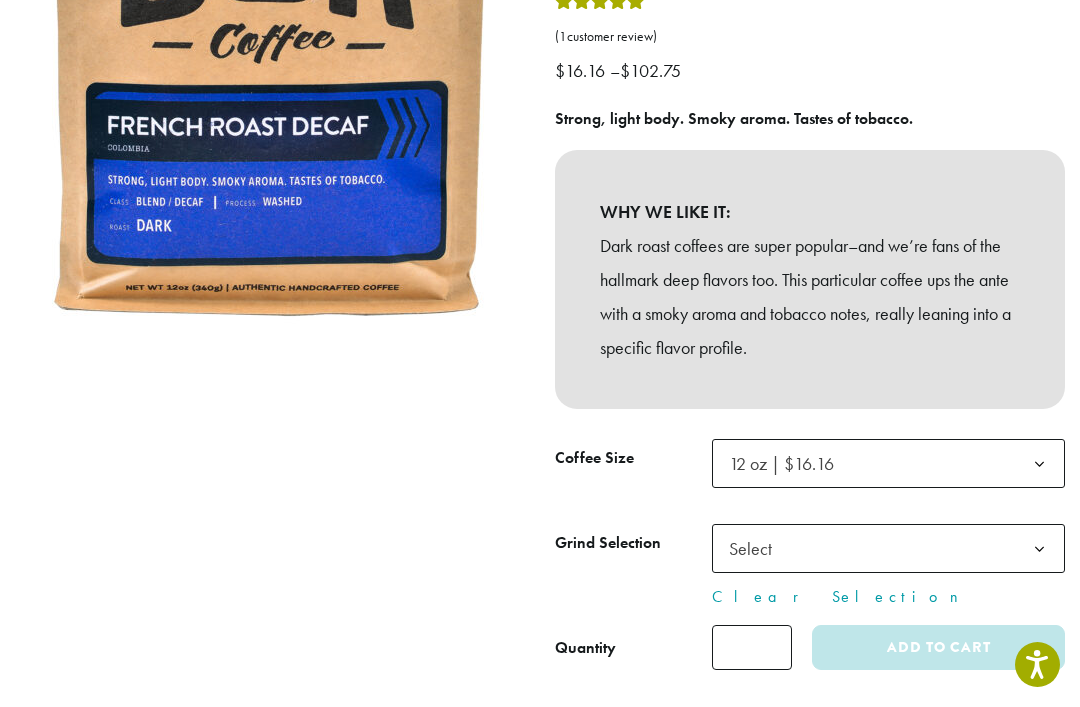 click on "Select" 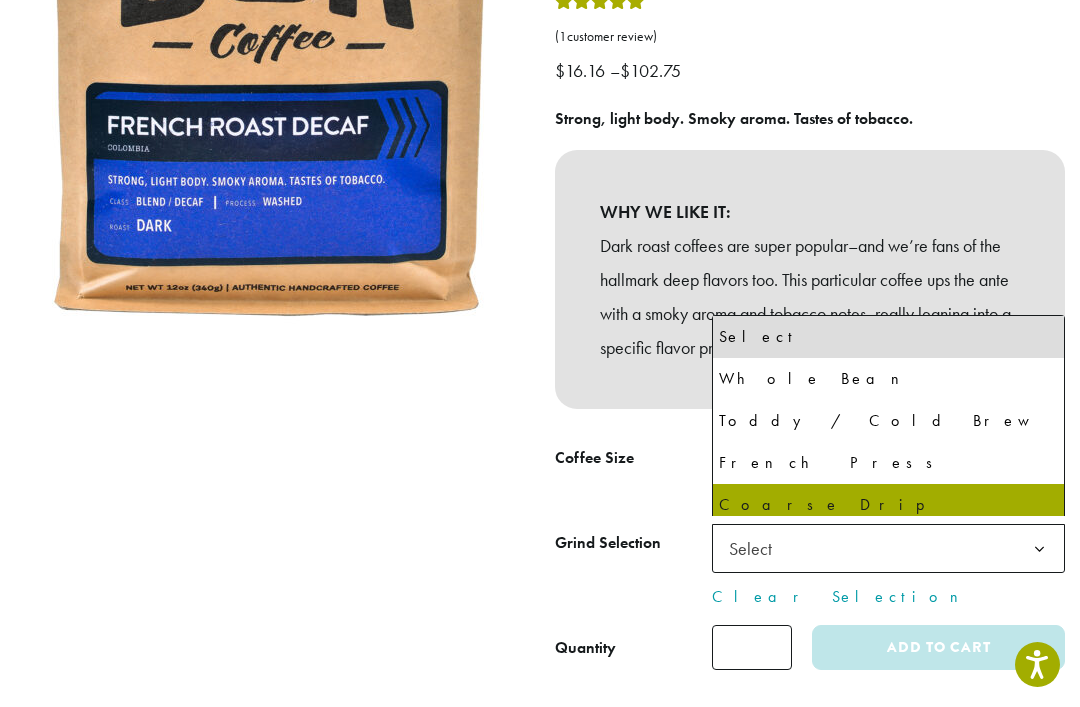 select on "*********" 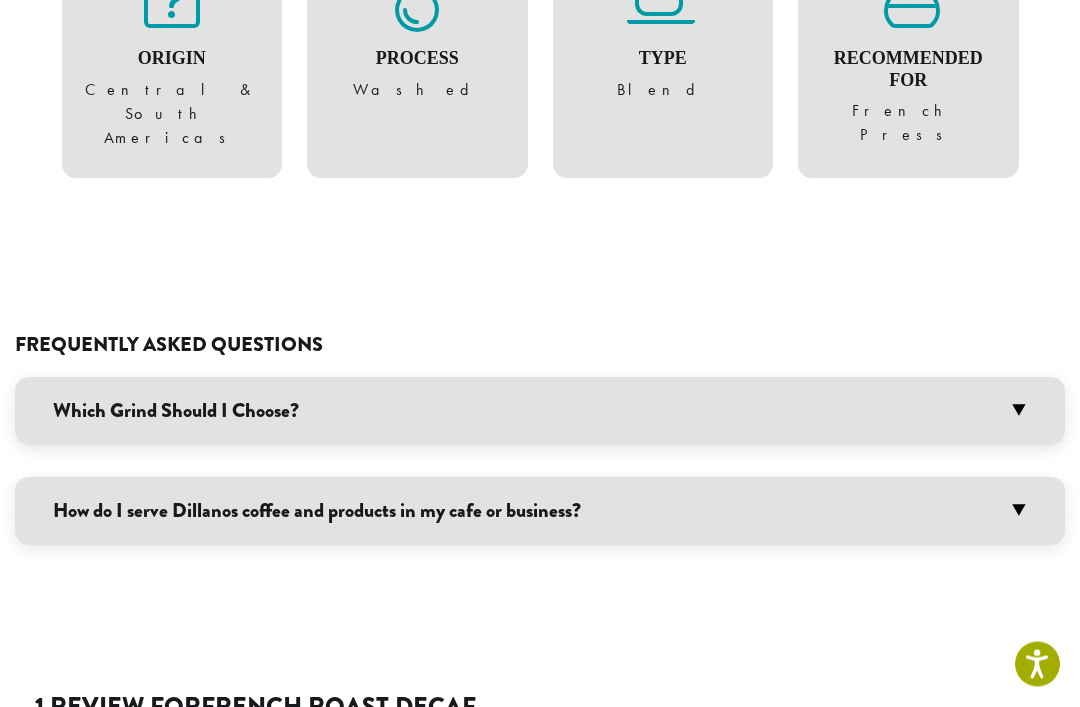 scroll, scrollTop: 1253, scrollLeft: 0, axis: vertical 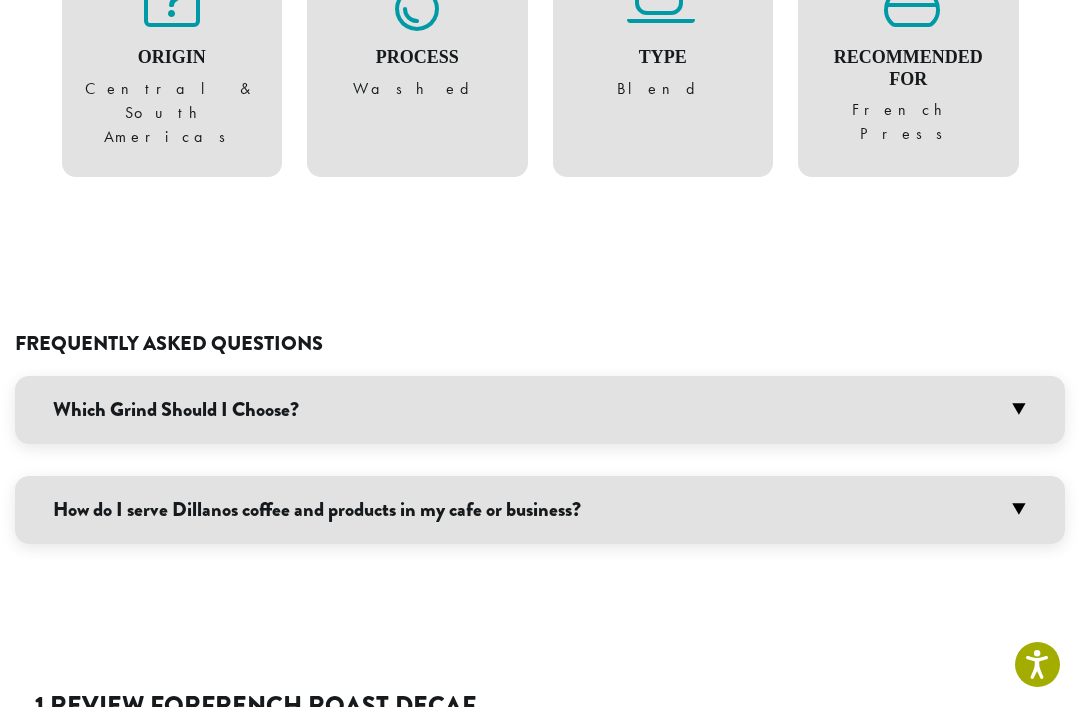 click on "Which Grind Should I Choose?" at bounding box center (540, 410) 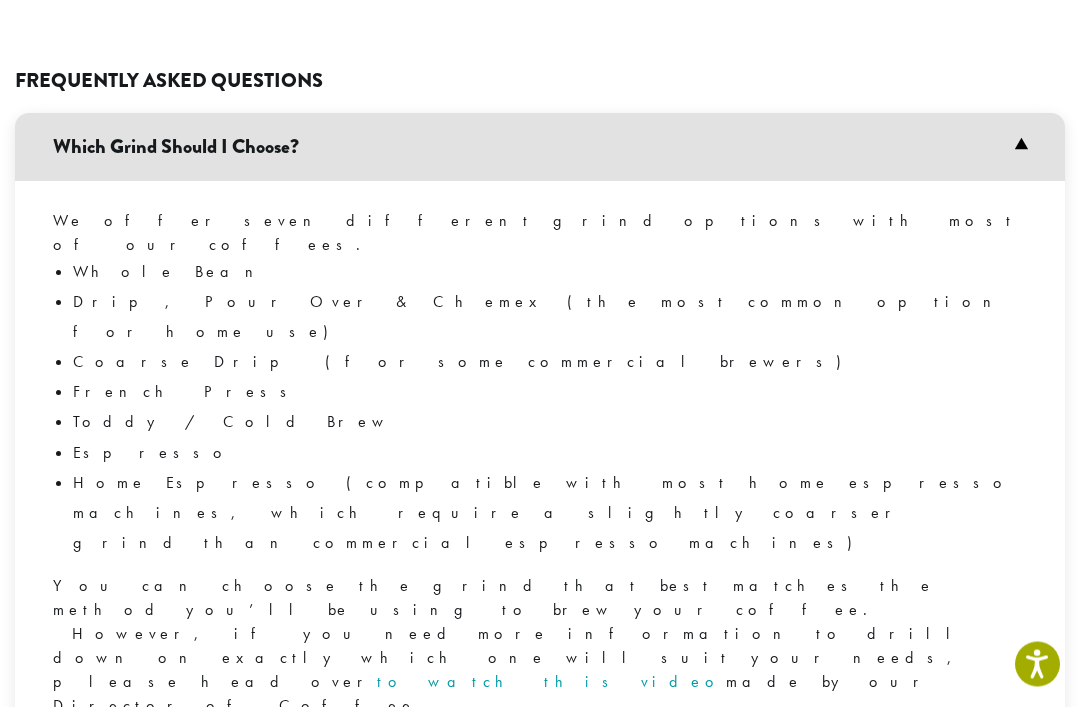 scroll, scrollTop: 1516, scrollLeft: 0, axis: vertical 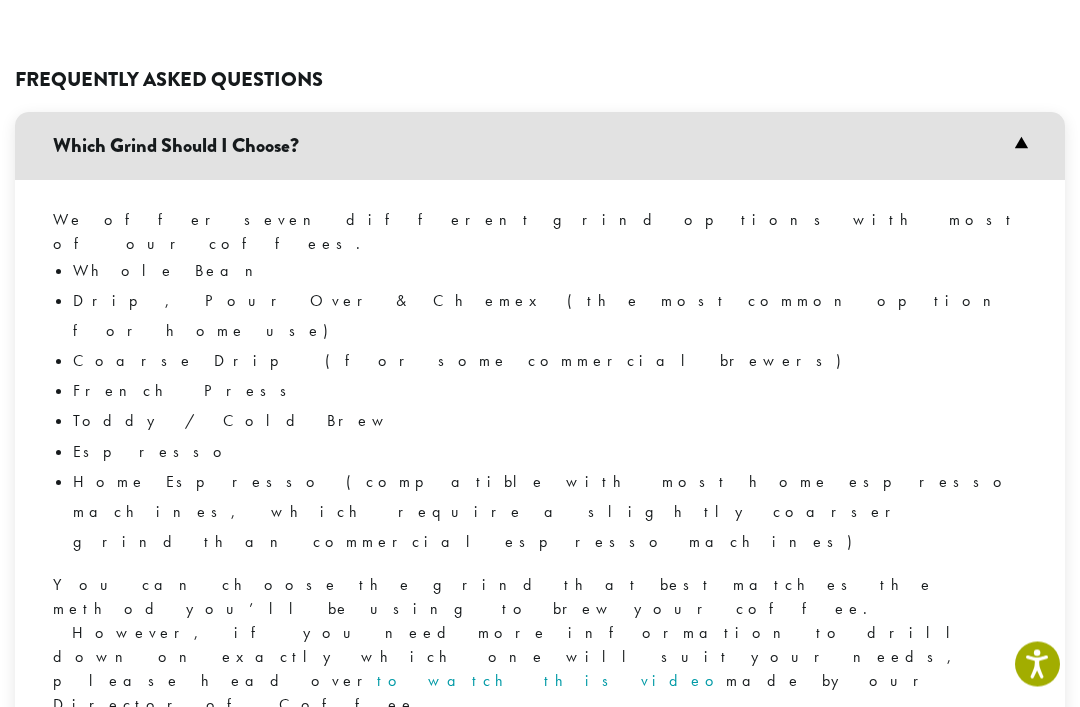 click on "Which Grind Should I Choose?" at bounding box center [540, 147] 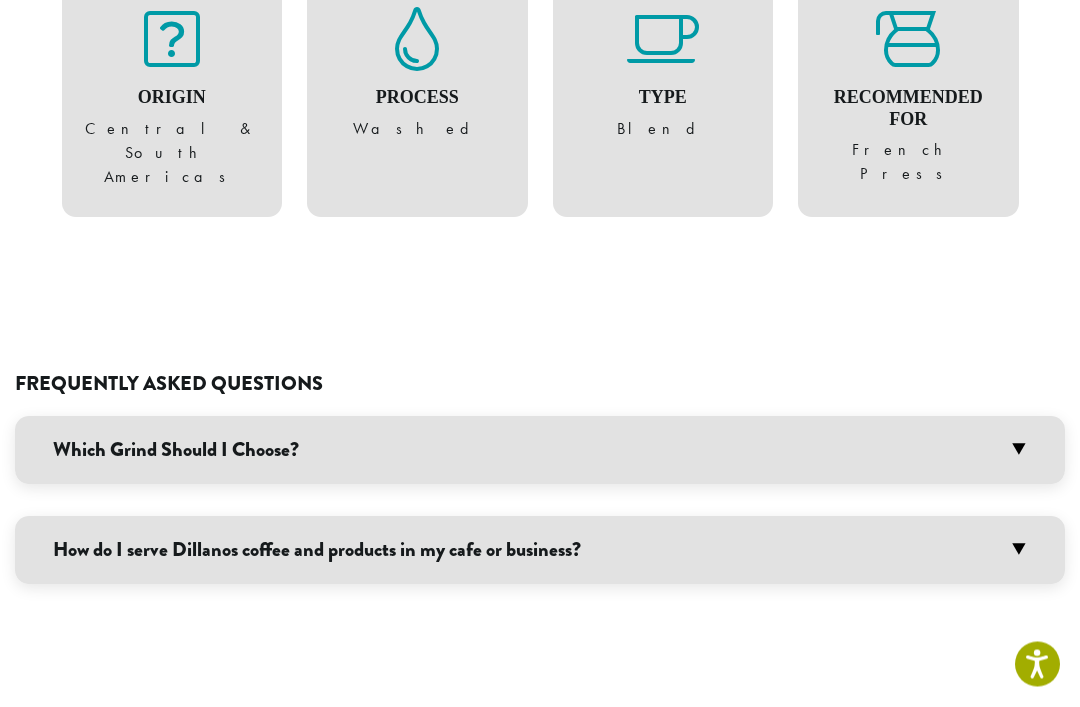scroll, scrollTop: 1213, scrollLeft: 0, axis: vertical 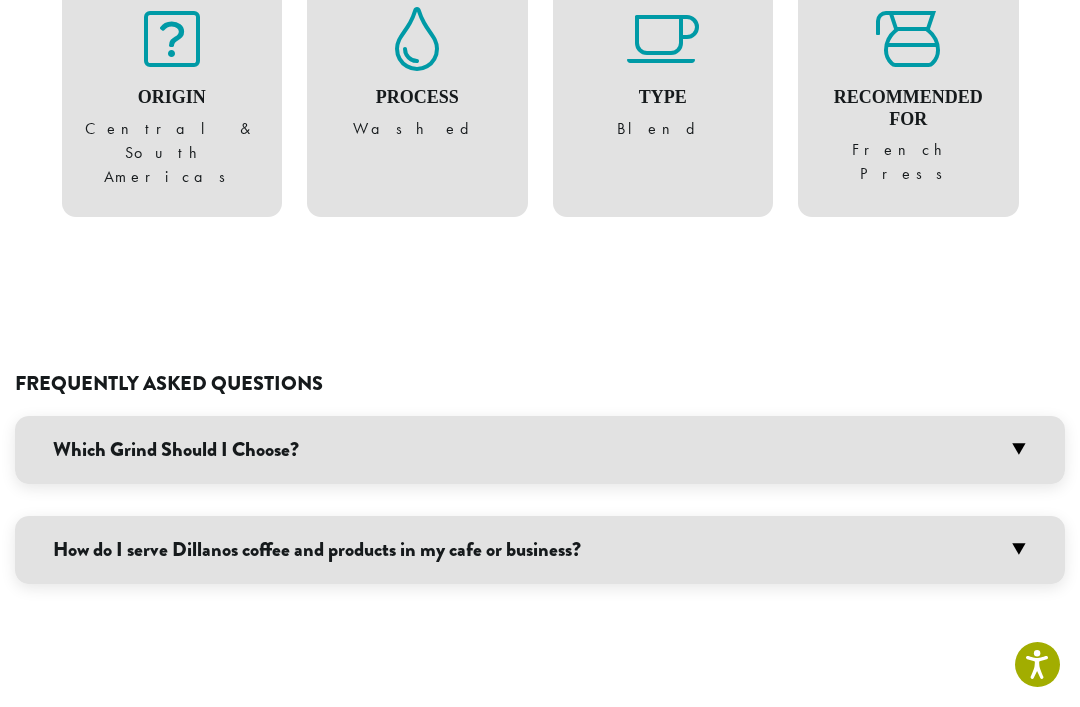 click on "Which Grind Should I Choose?" at bounding box center [540, 450] 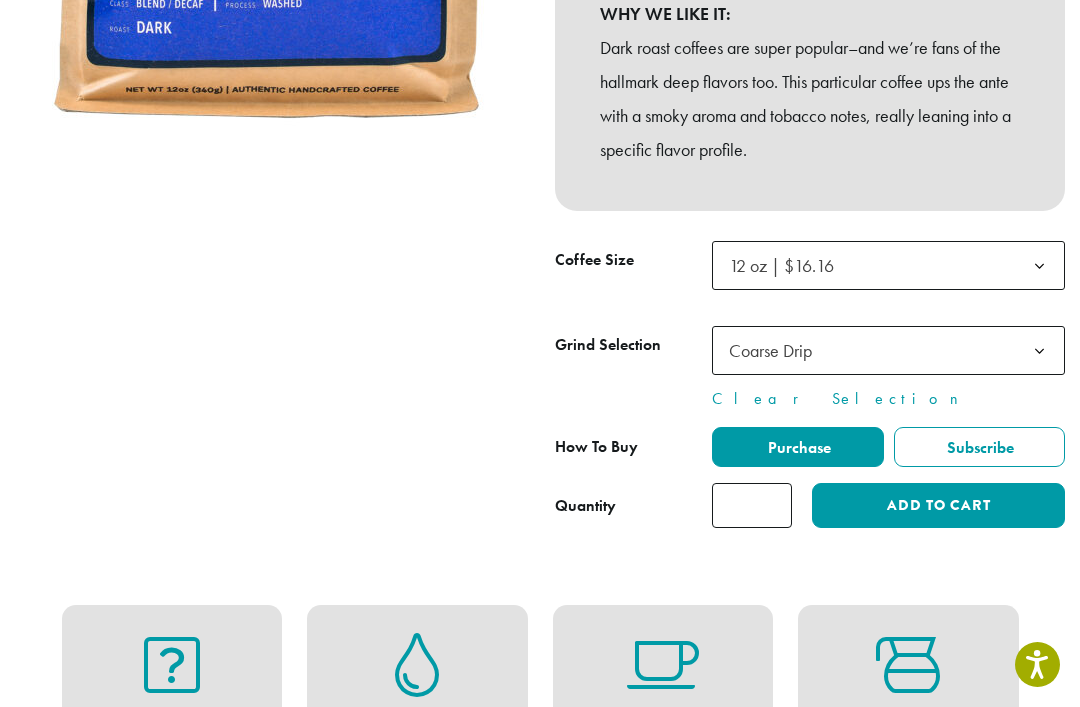 scroll, scrollTop: 586, scrollLeft: 0, axis: vertical 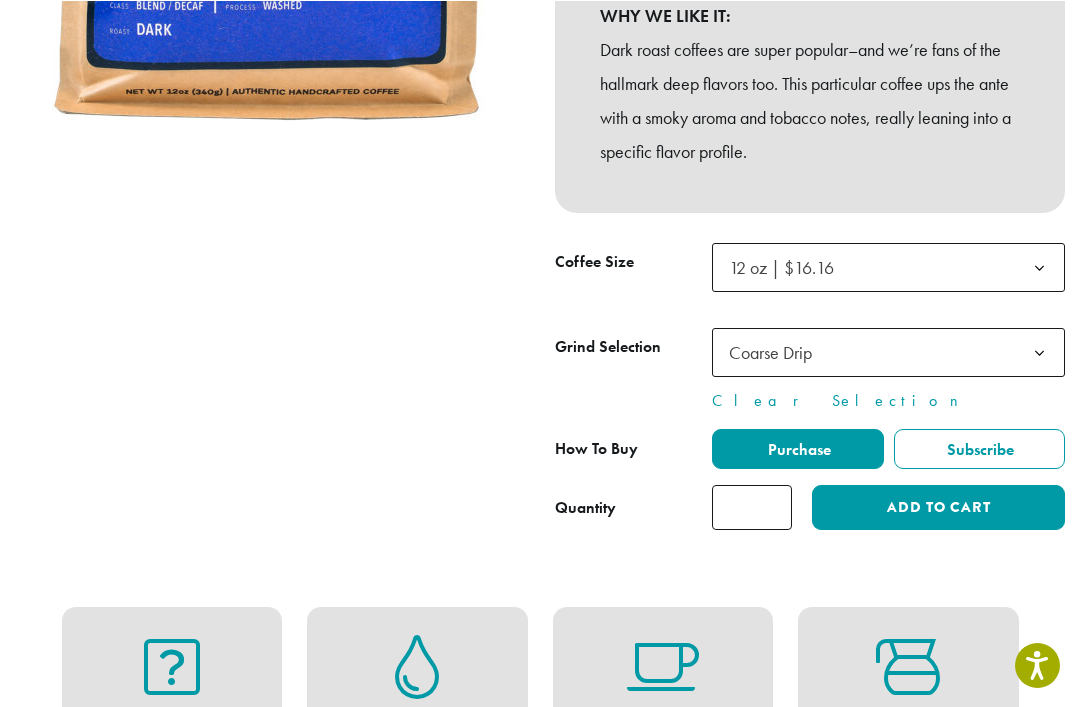 click on "Coarse Drip" 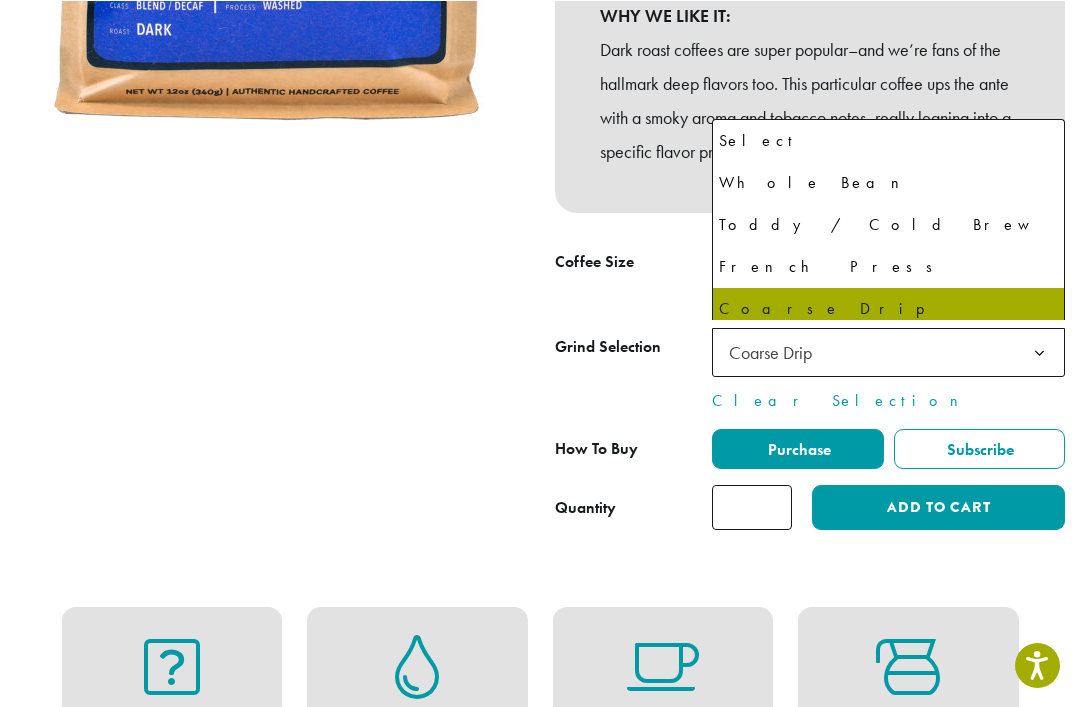 scroll, scrollTop: 585, scrollLeft: 0, axis: vertical 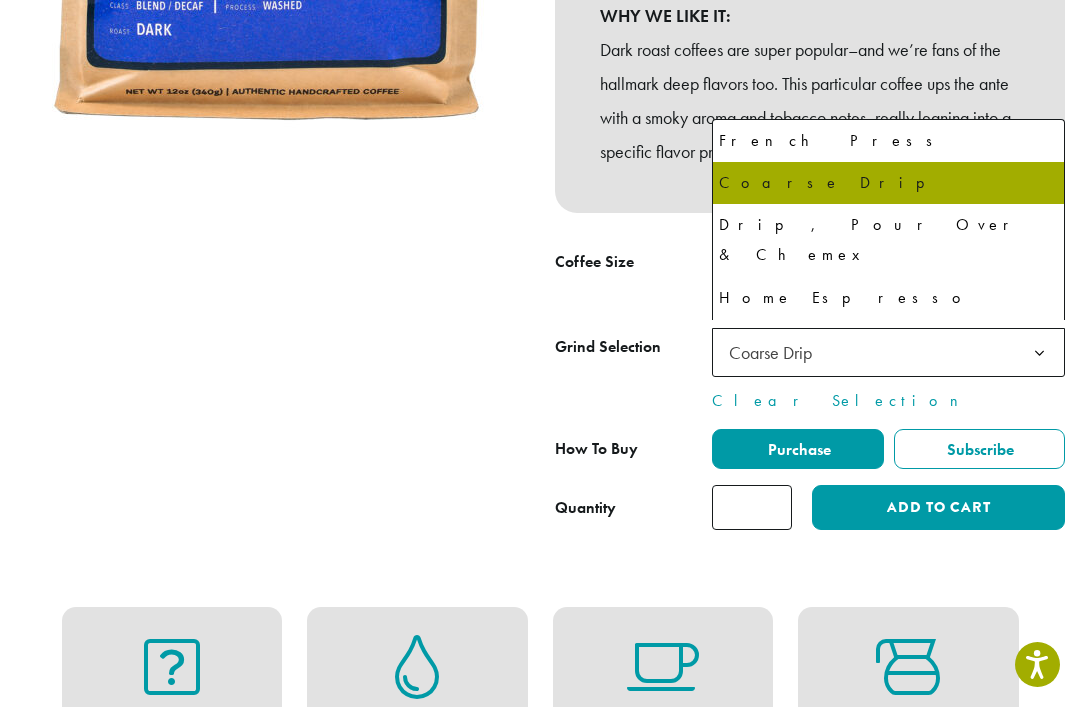 select on "*********" 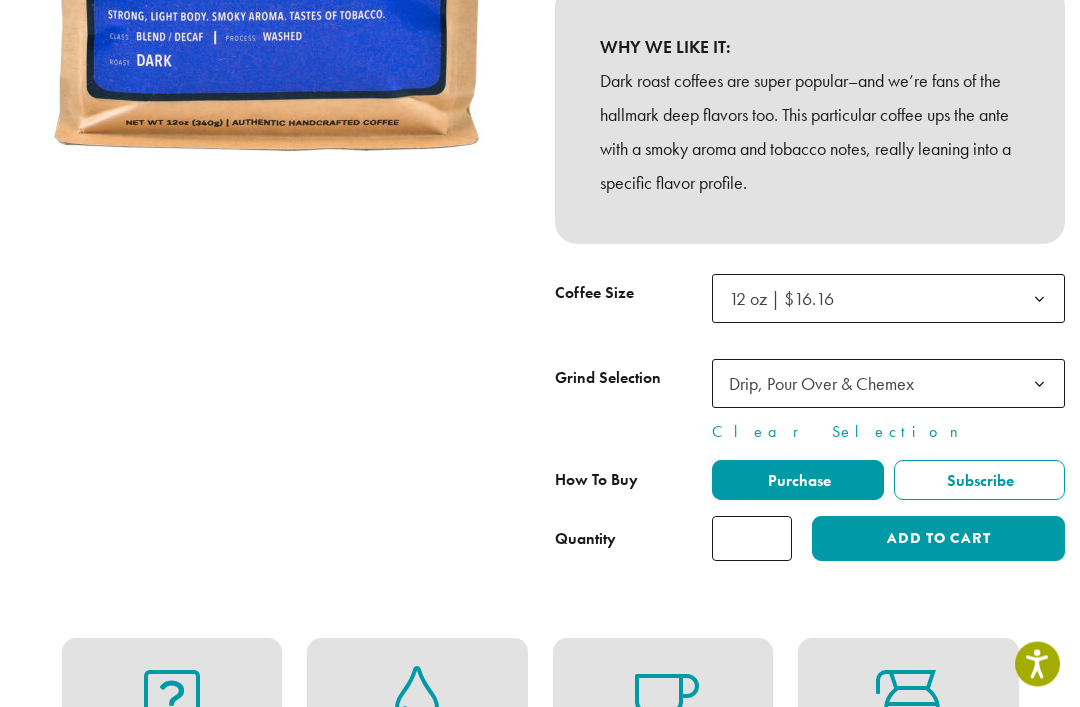 scroll, scrollTop: 554, scrollLeft: 0, axis: vertical 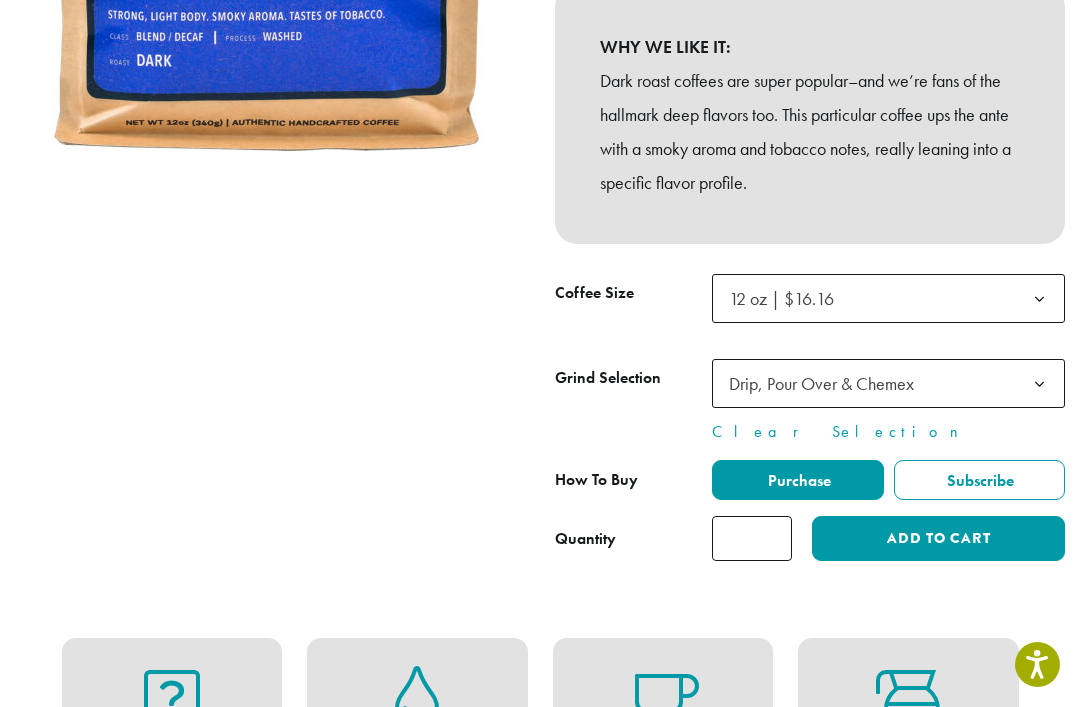click on "Add to cart" 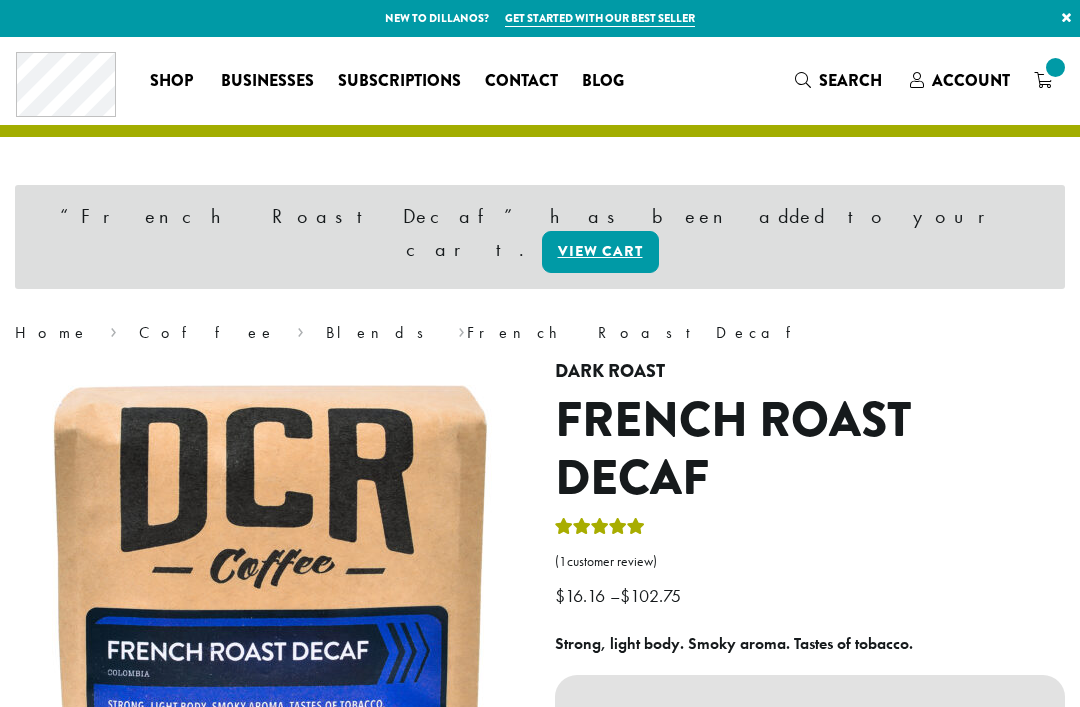 scroll, scrollTop: 0, scrollLeft: 0, axis: both 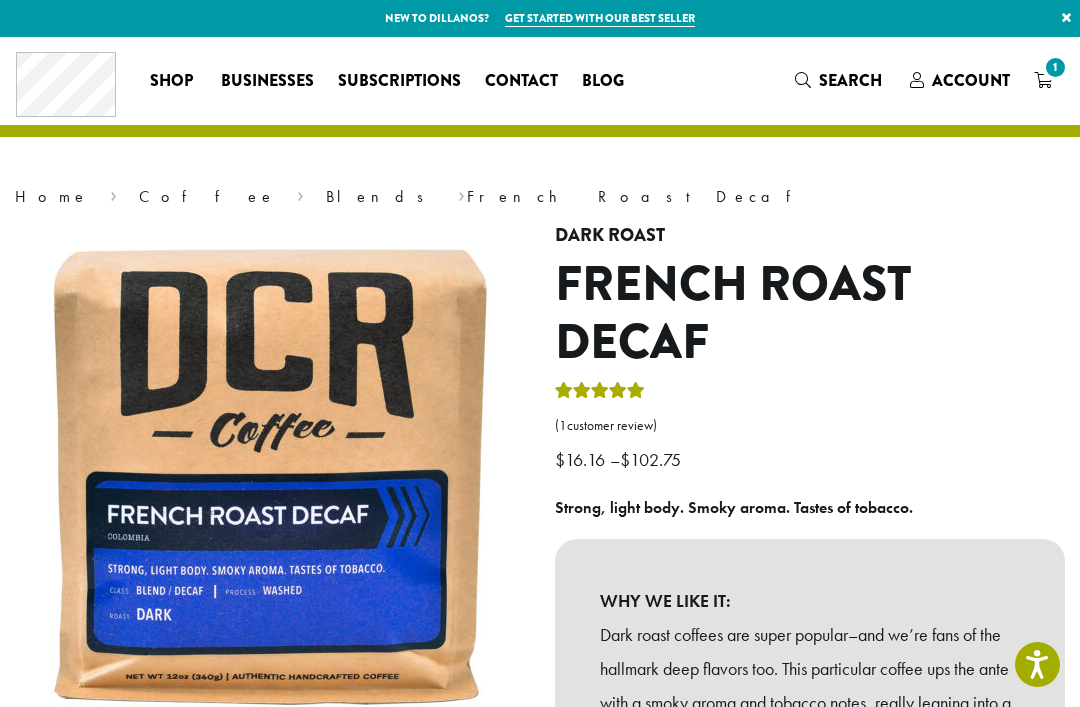 click on "Shop" at bounding box center (171, 81) 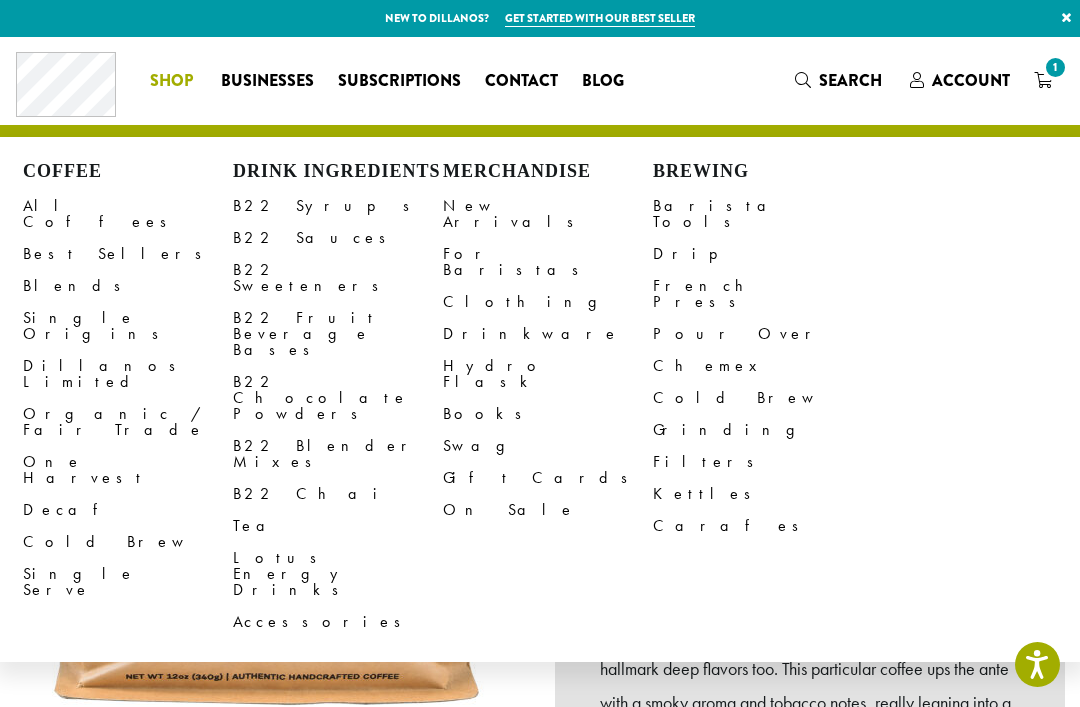 click on "Decaf" at bounding box center [128, 510] 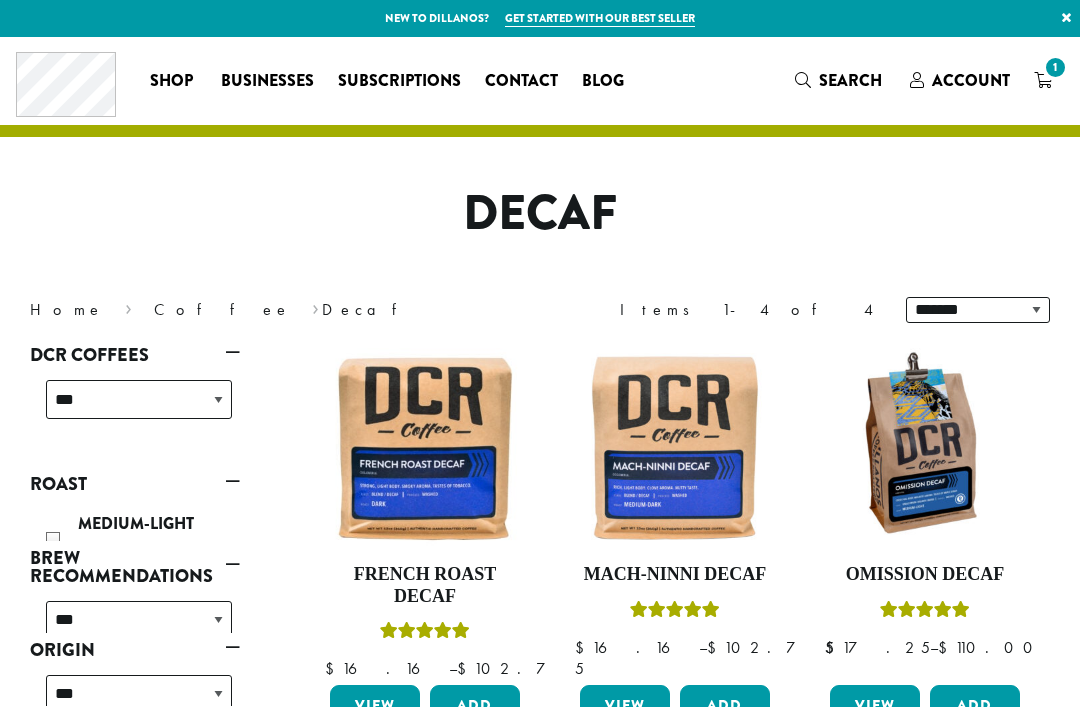 scroll, scrollTop: 0, scrollLeft: 0, axis: both 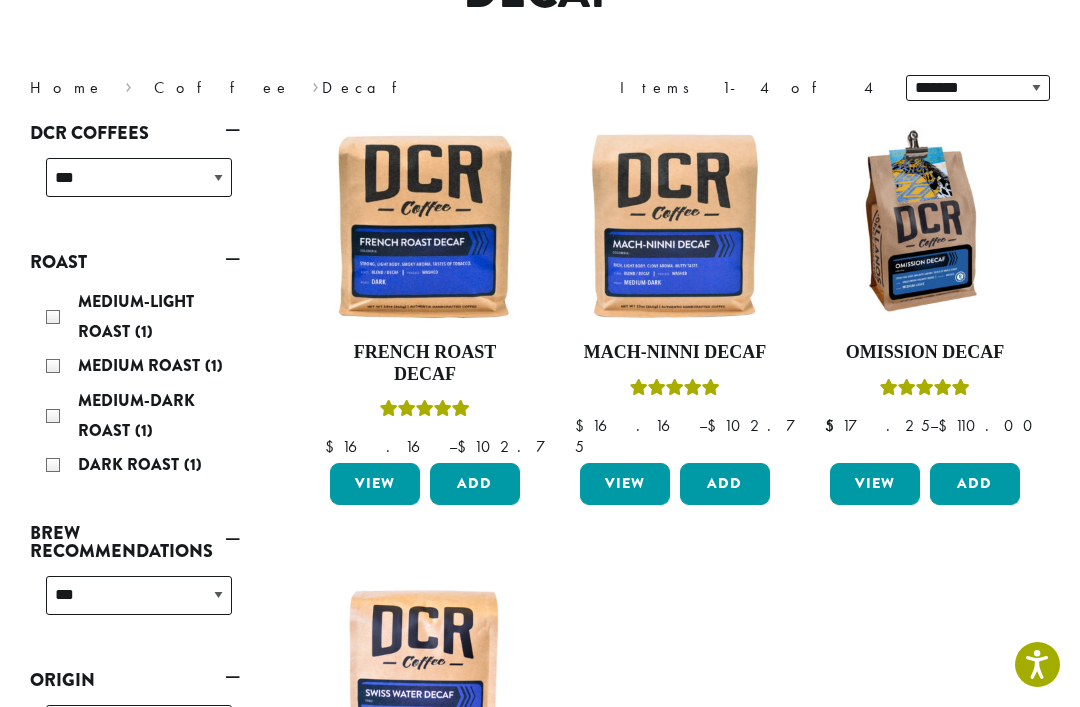 click on "Mach-Ninni Decaf" at bounding box center (675, 353) 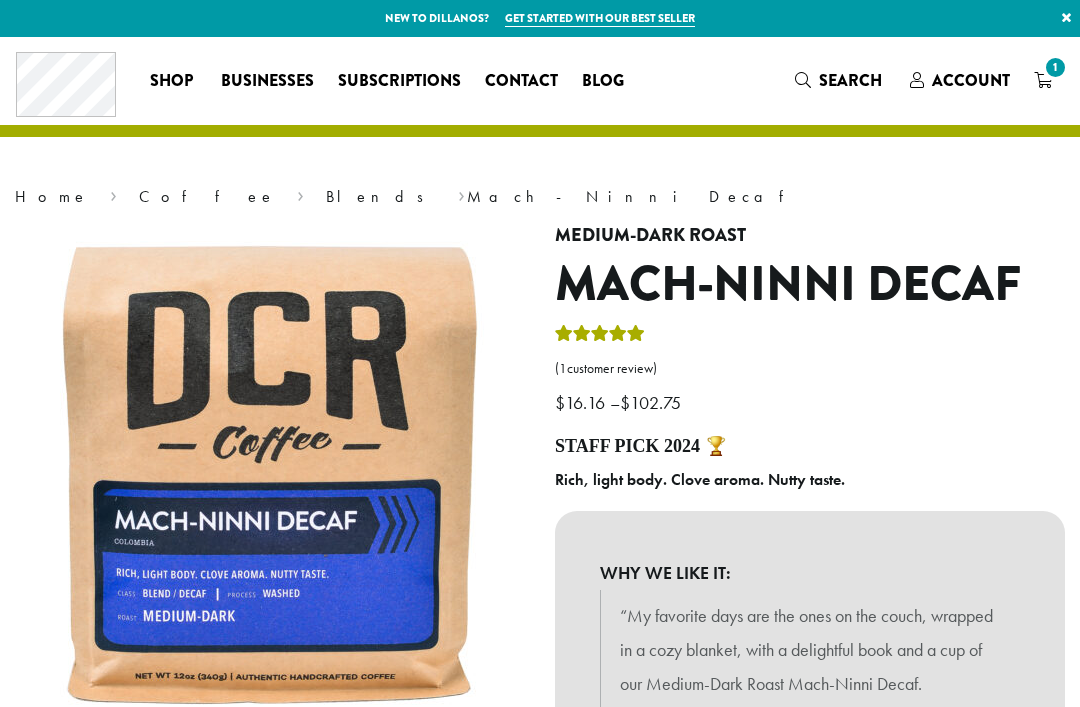scroll, scrollTop: 0, scrollLeft: 0, axis: both 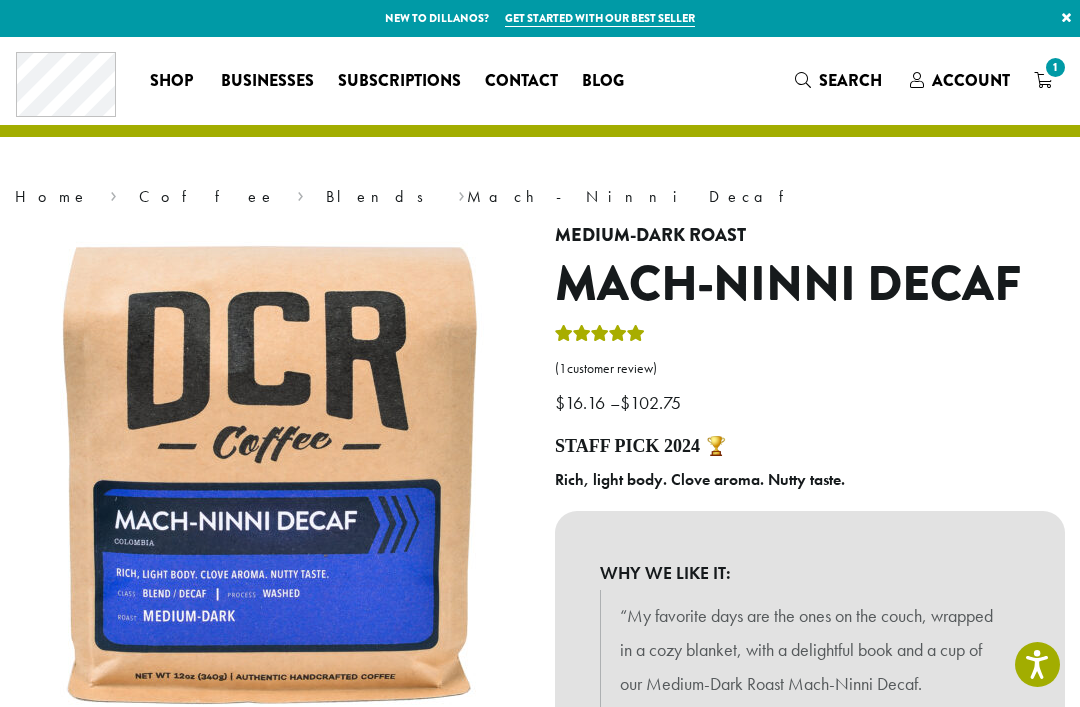 click on "1" at bounding box center (1043, 80) 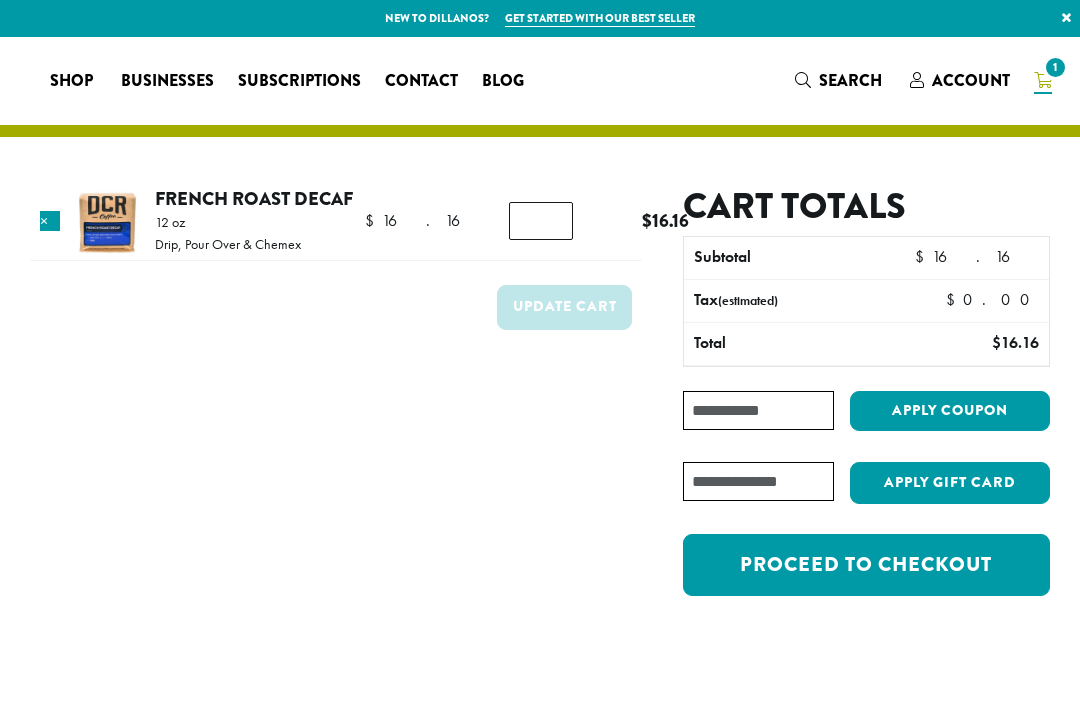 scroll, scrollTop: 0, scrollLeft: 0, axis: both 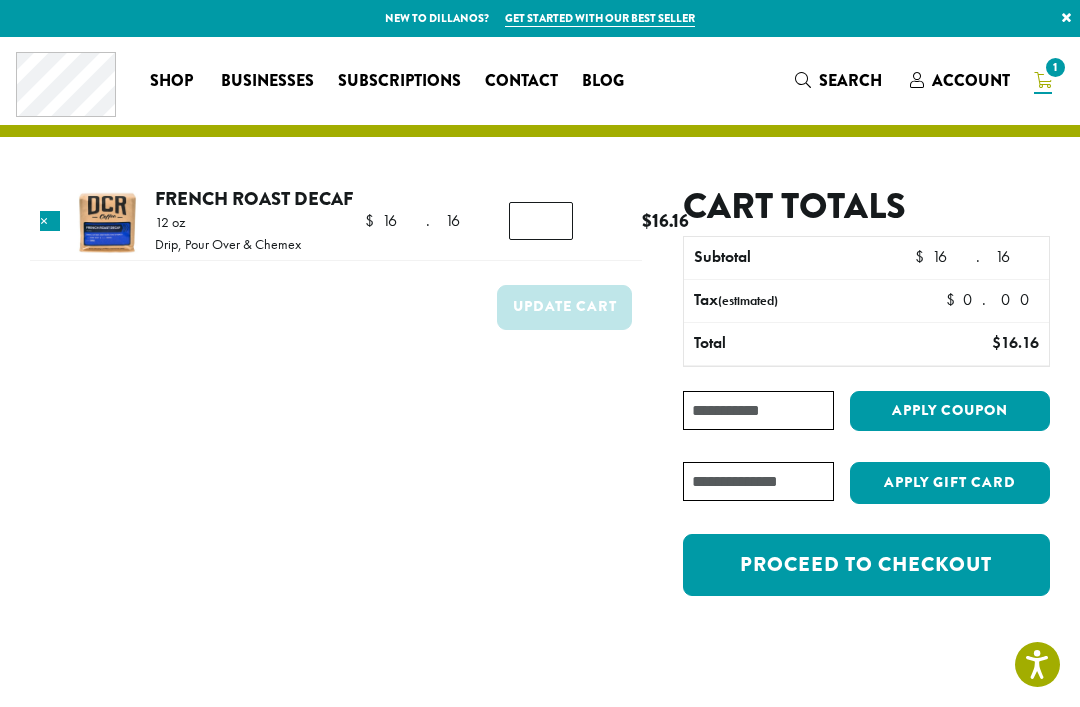 click on "**********" at bounding box center [540, 931] 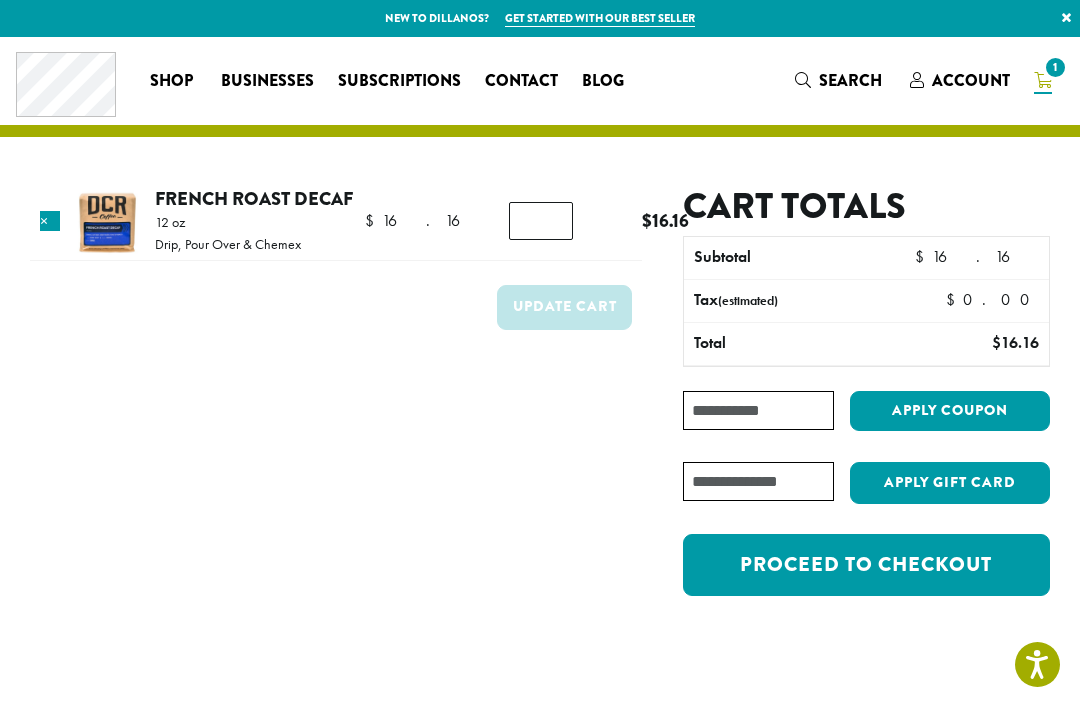 click on "French Roast Decaf" at bounding box center (254, 198) 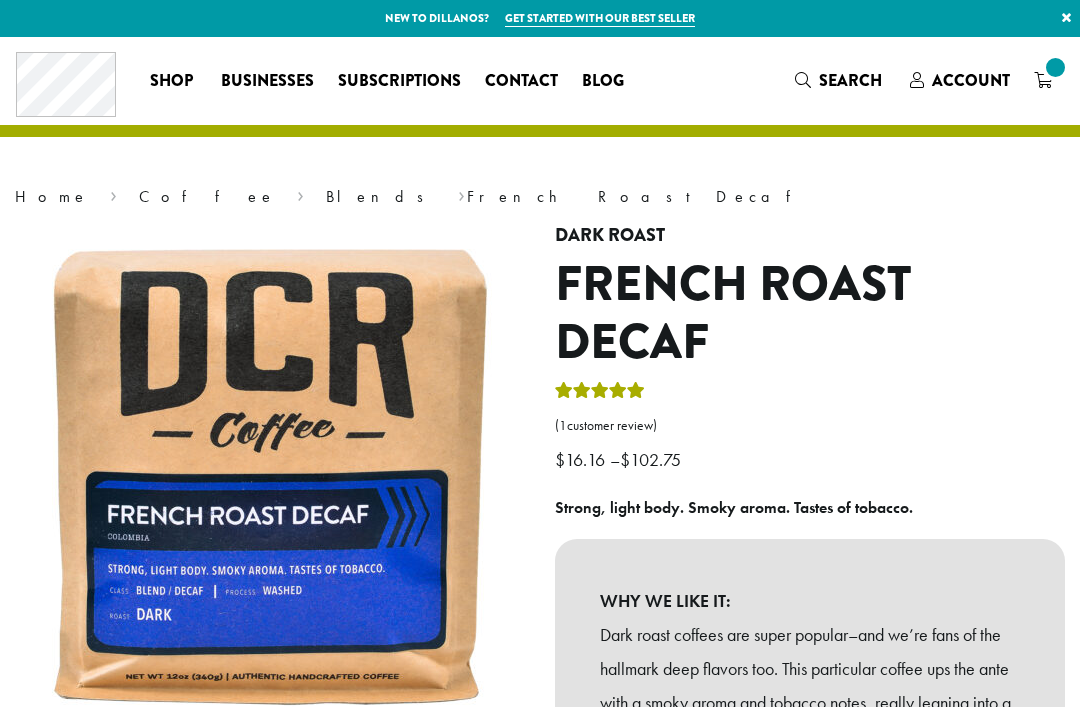 scroll, scrollTop: 0, scrollLeft: 0, axis: both 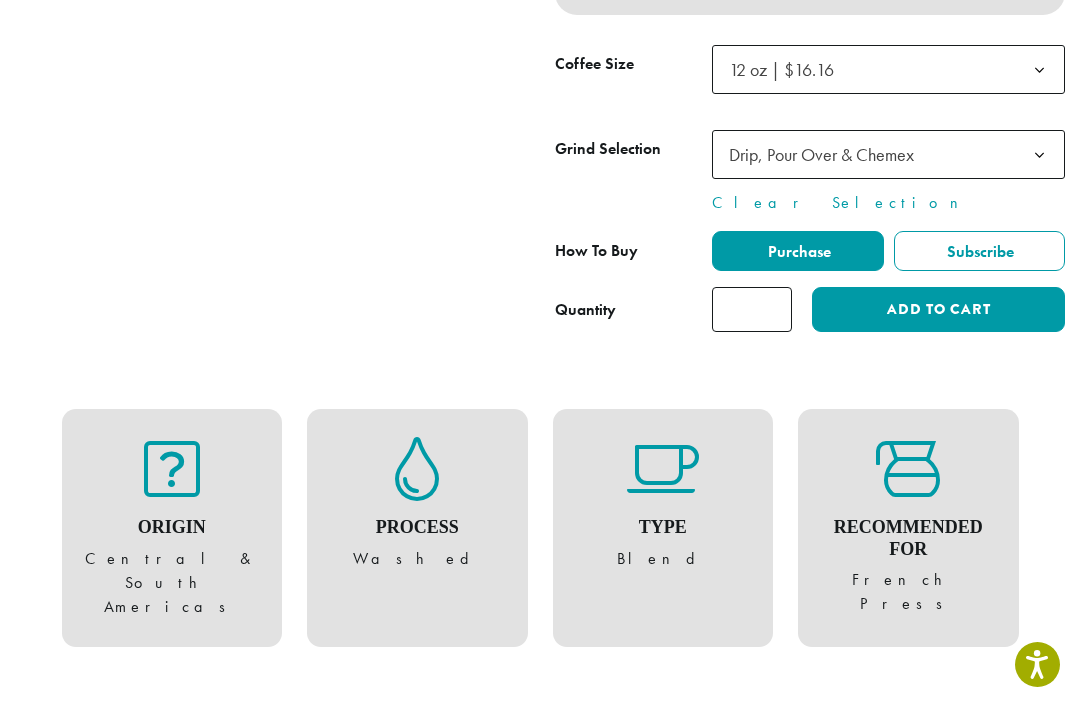 click on "Type" at bounding box center (663, 528) 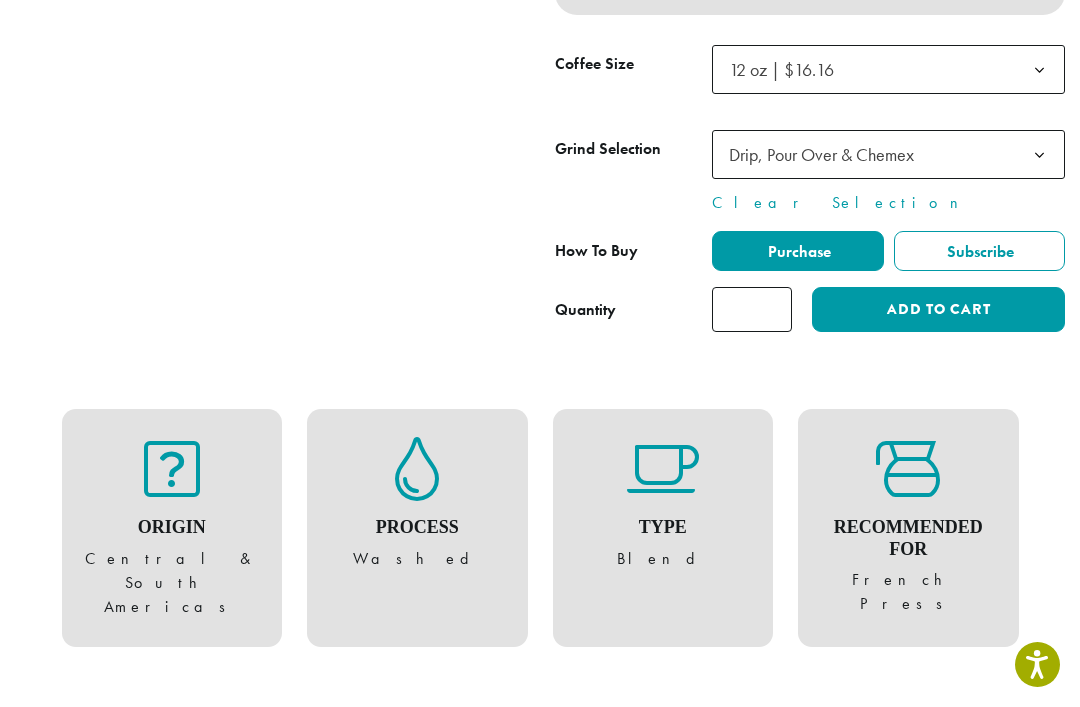 click at bounding box center (663, 469) 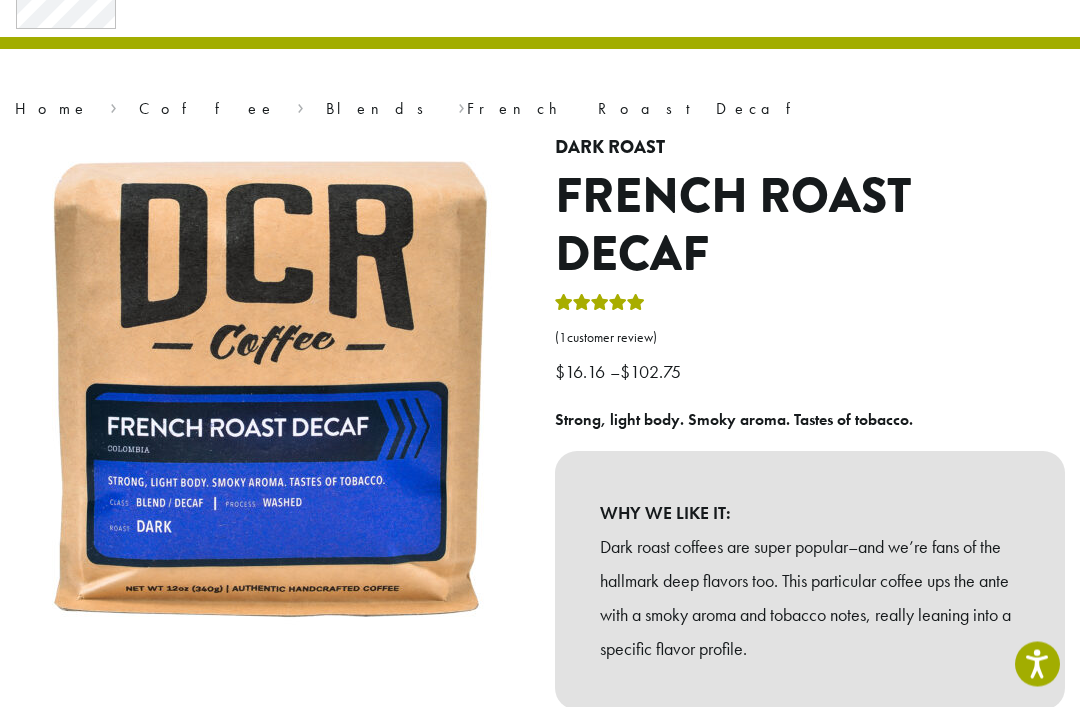 scroll, scrollTop: 0, scrollLeft: 0, axis: both 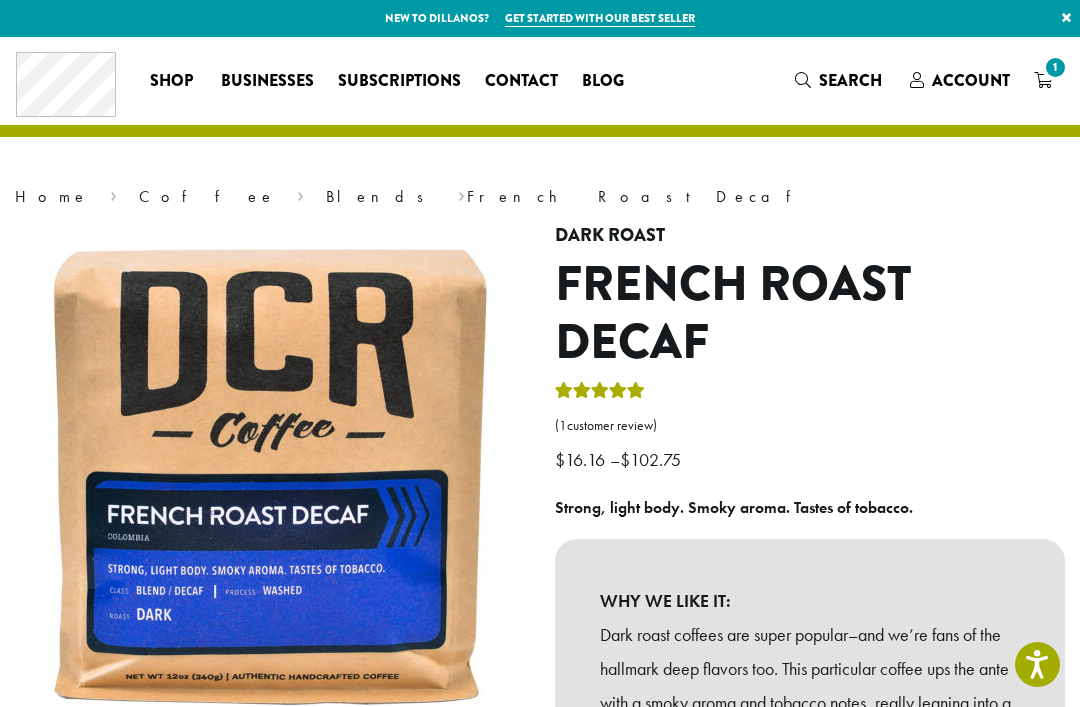 click on "Blends" at bounding box center [381, 196] 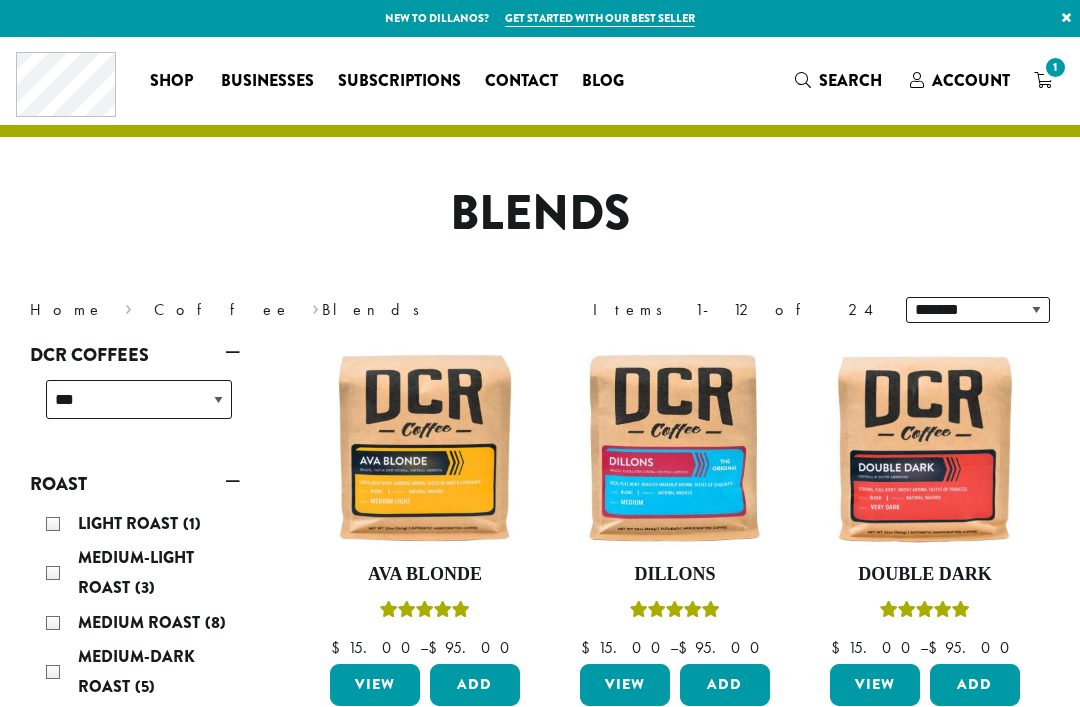 scroll, scrollTop: 0, scrollLeft: 0, axis: both 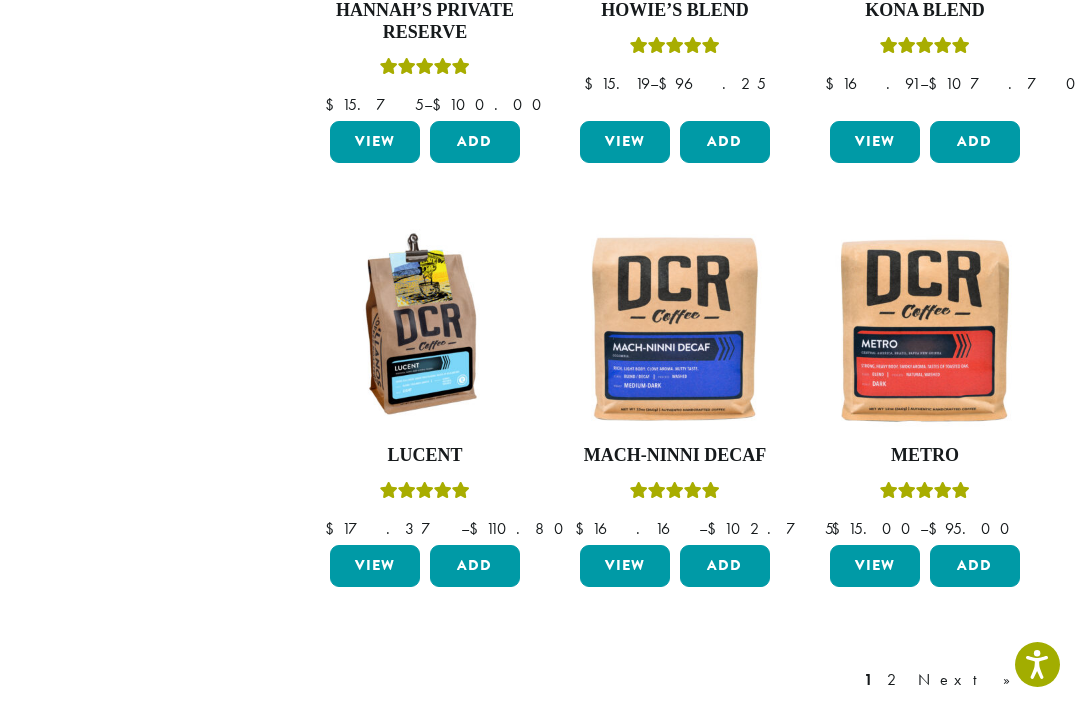 click on "Mach-Ninni Decaf" at bounding box center [675, 456] 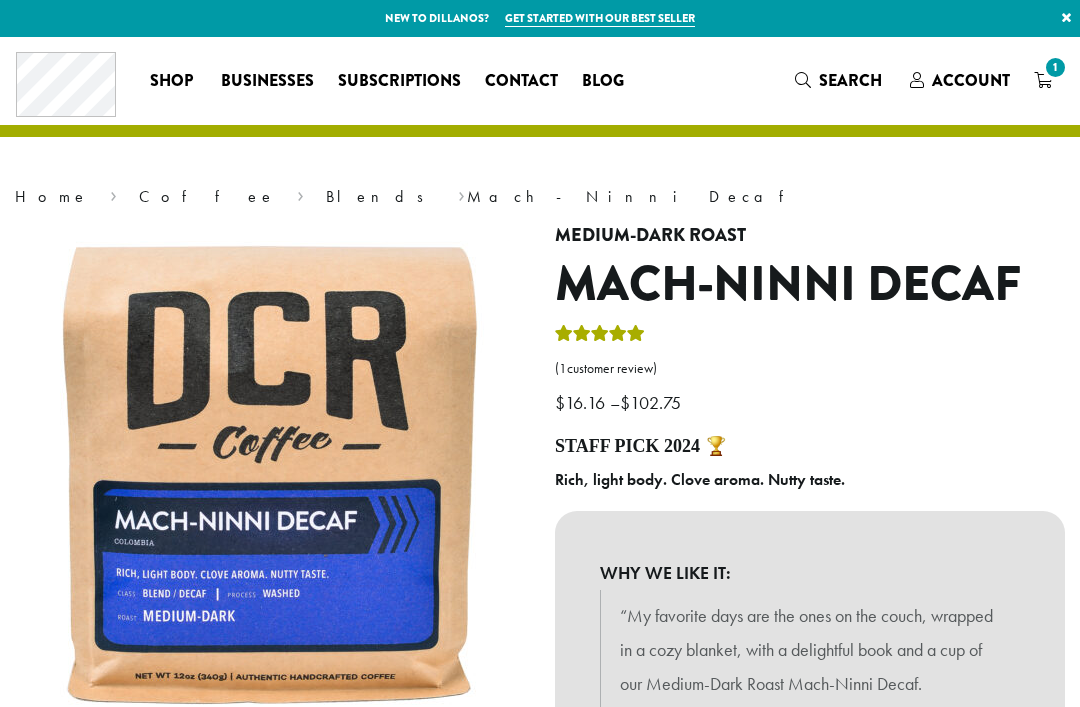 scroll, scrollTop: 0, scrollLeft: 0, axis: both 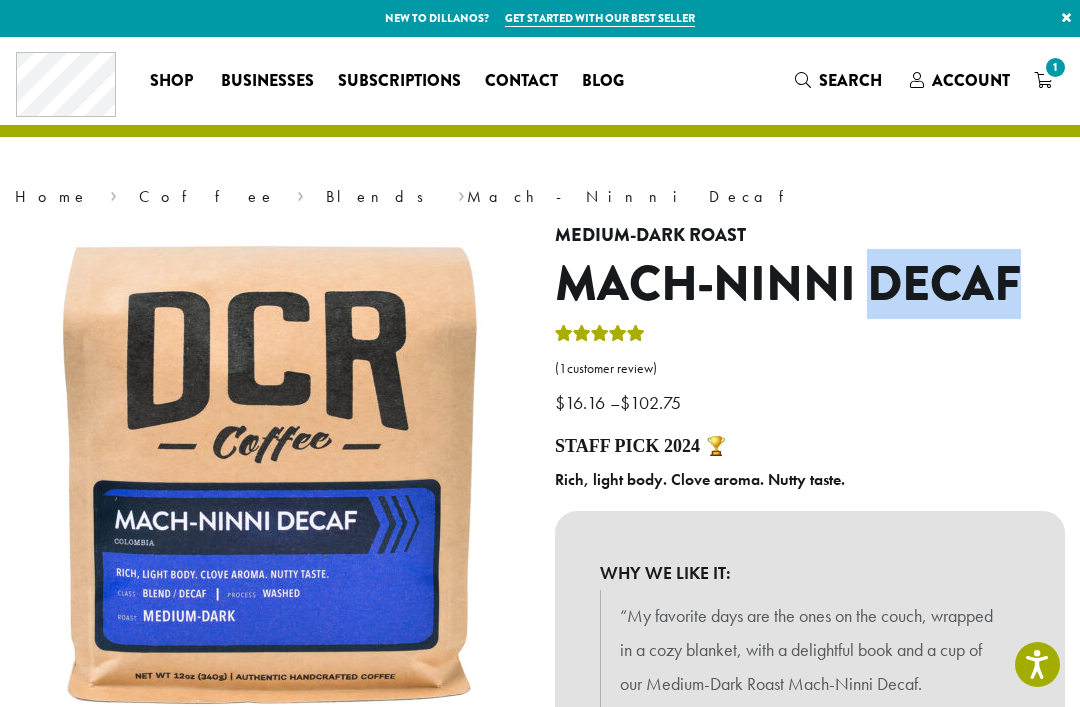click on "1" at bounding box center (1055, 67) 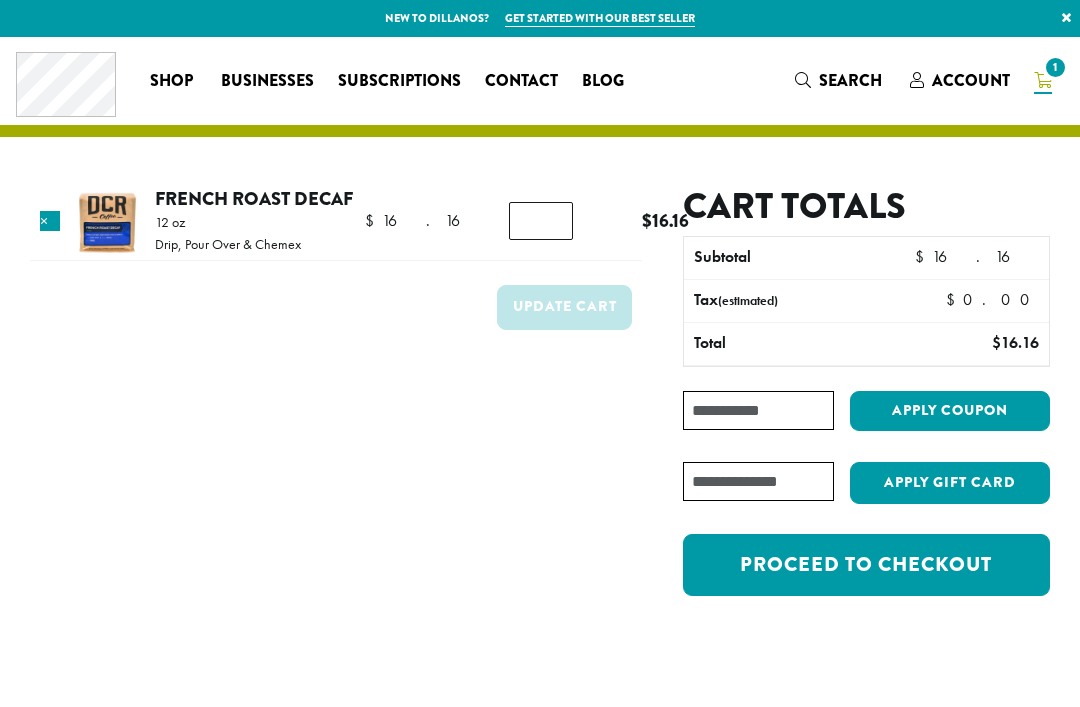 scroll, scrollTop: 0, scrollLeft: 0, axis: both 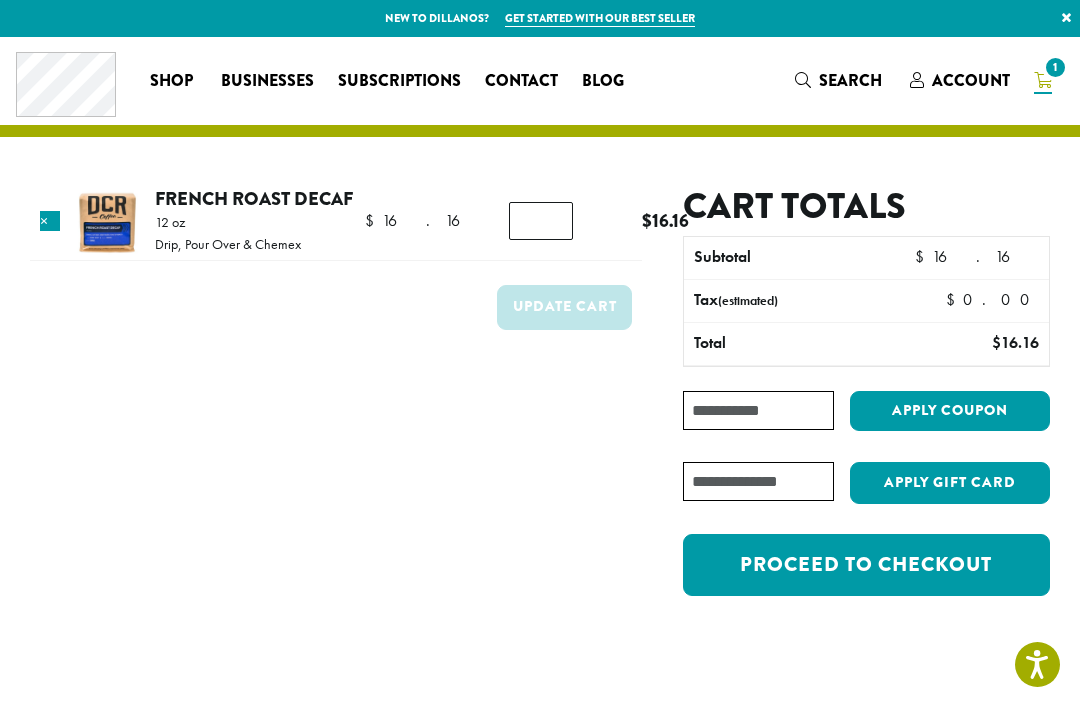 click on "Proceed to checkout" at bounding box center [866, 565] 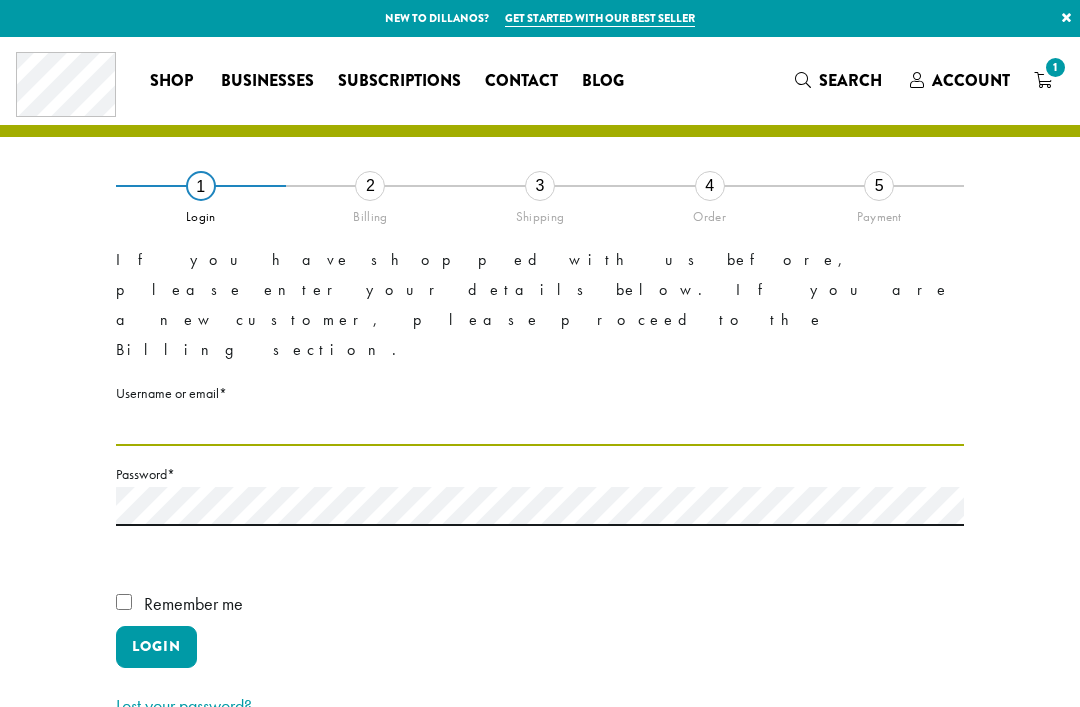 scroll, scrollTop: 0, scrollLeft: 0, axis: both 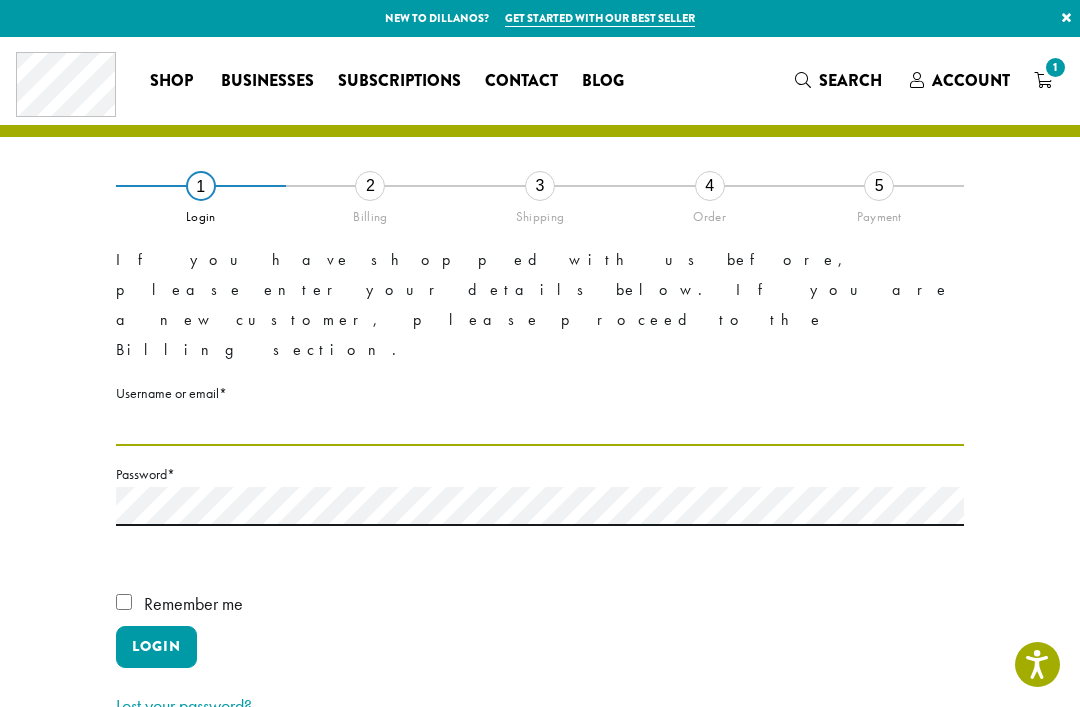 type on "**********" 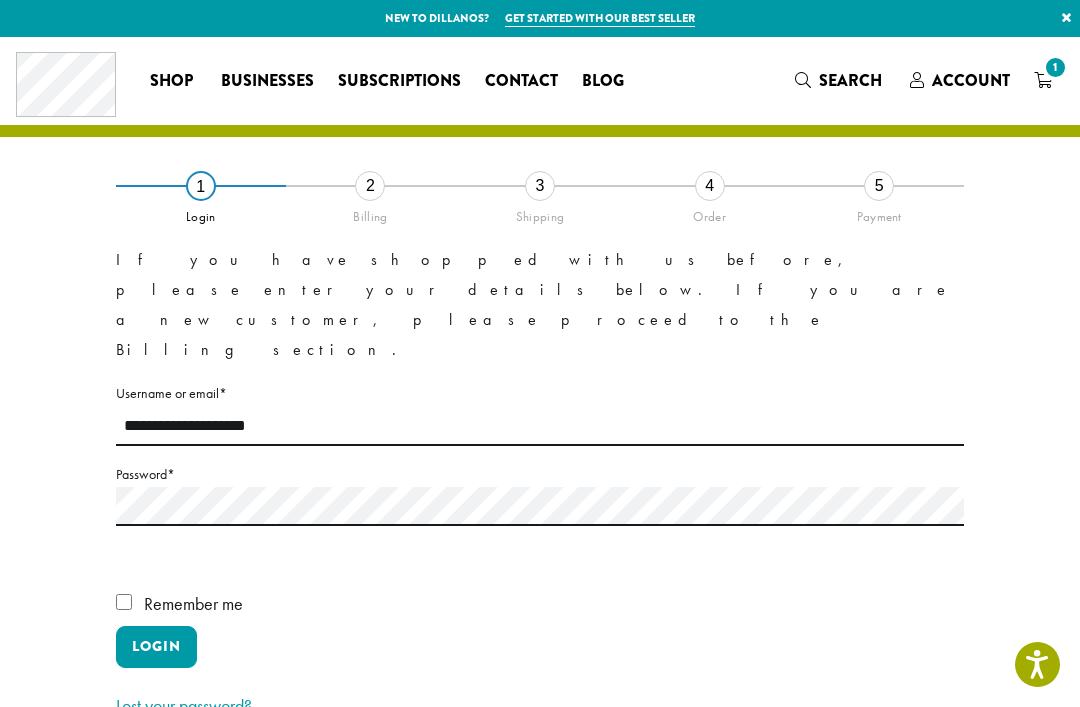 click on "Login" at bounding box center [156, 647] 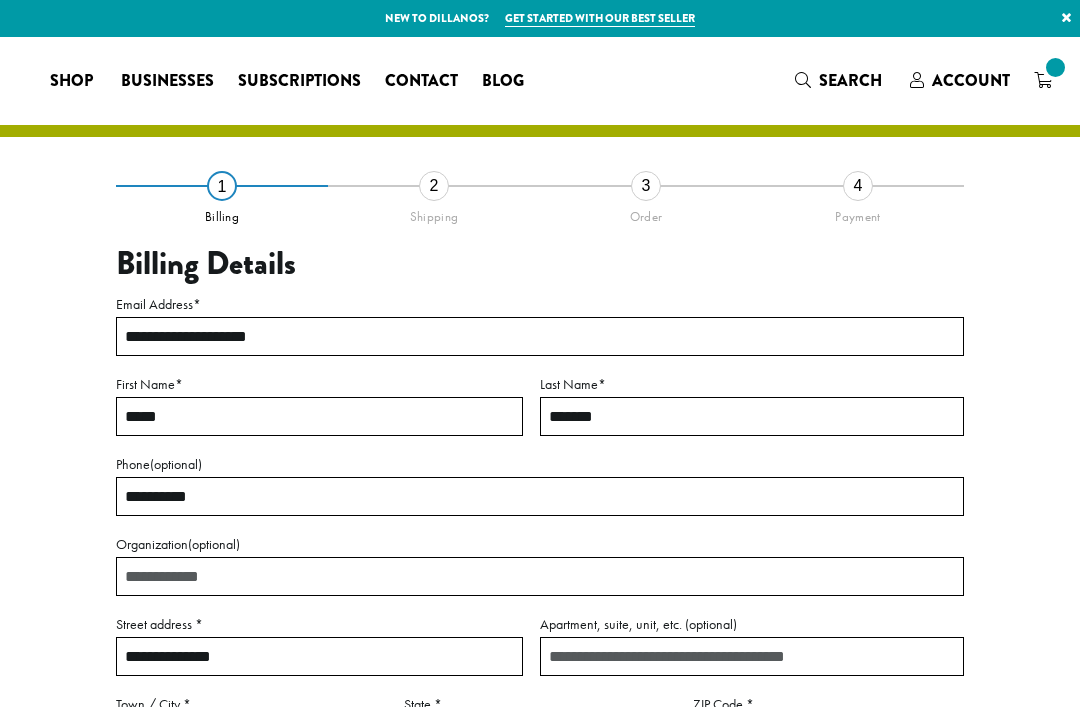 select on "**" 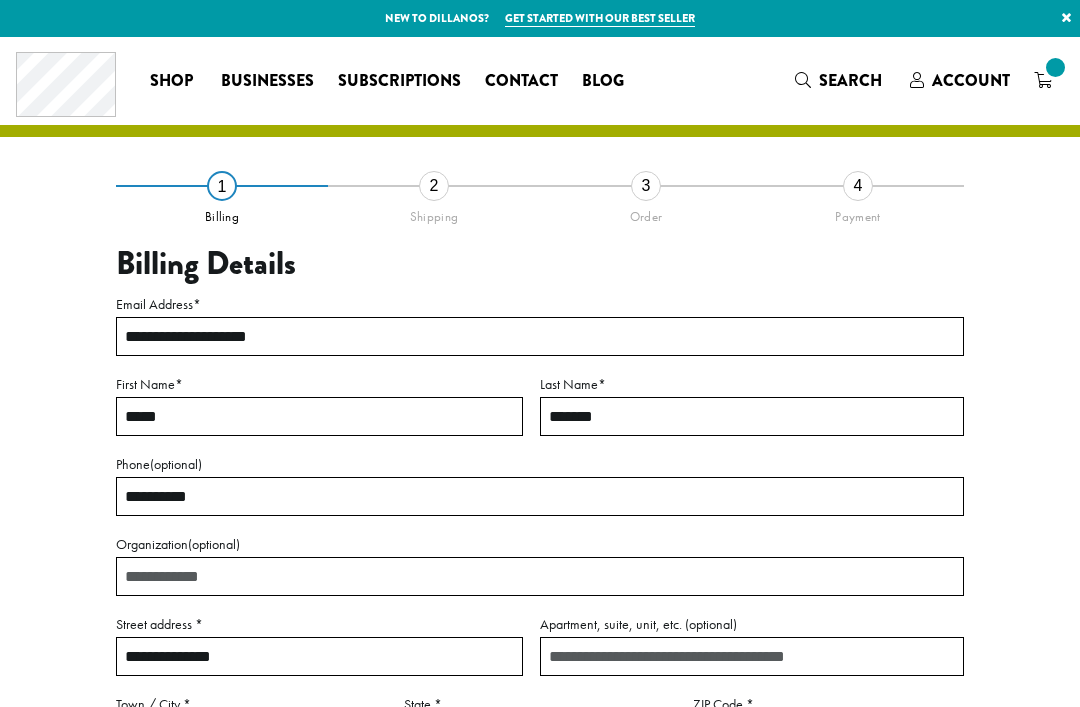scroll, scrollTop: 0, scrollLeft: 0, axis: both 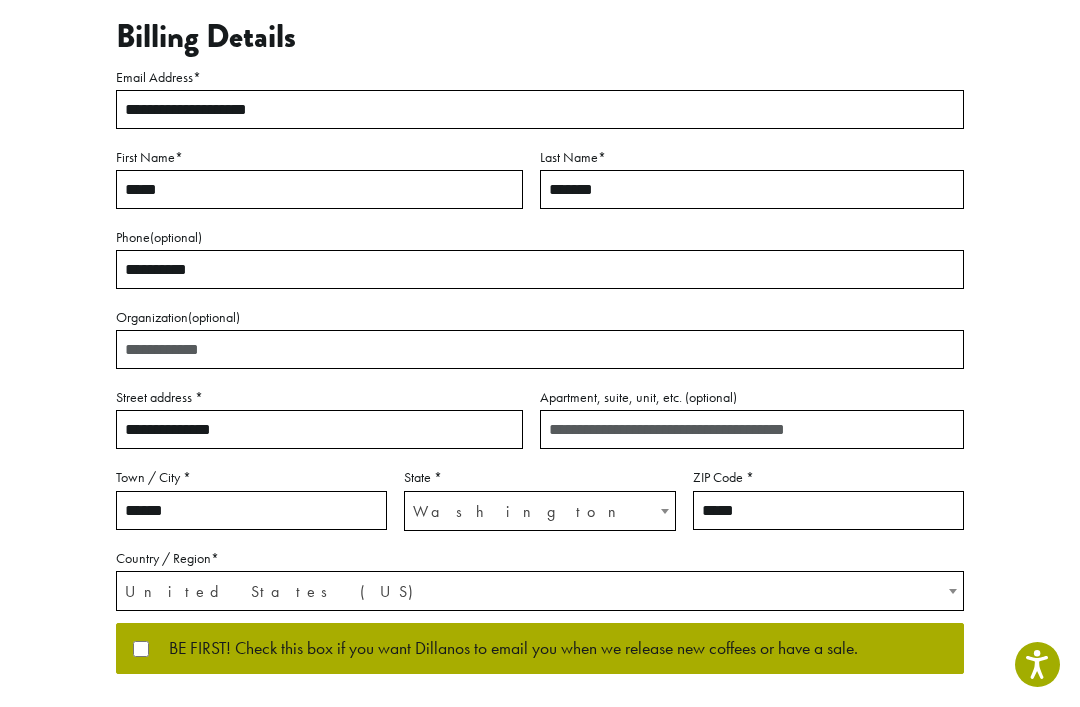 click on "Next" at bounding box center [638, 731] 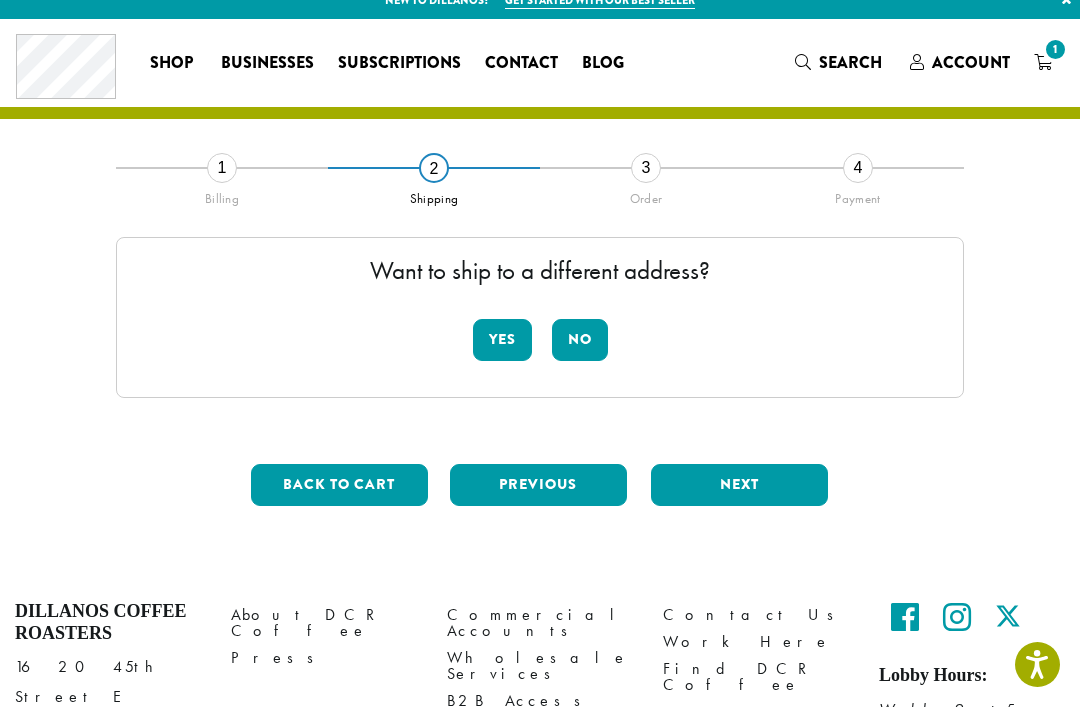 scroll, scrollTop: 0, scrollLeft: 0, axis: both 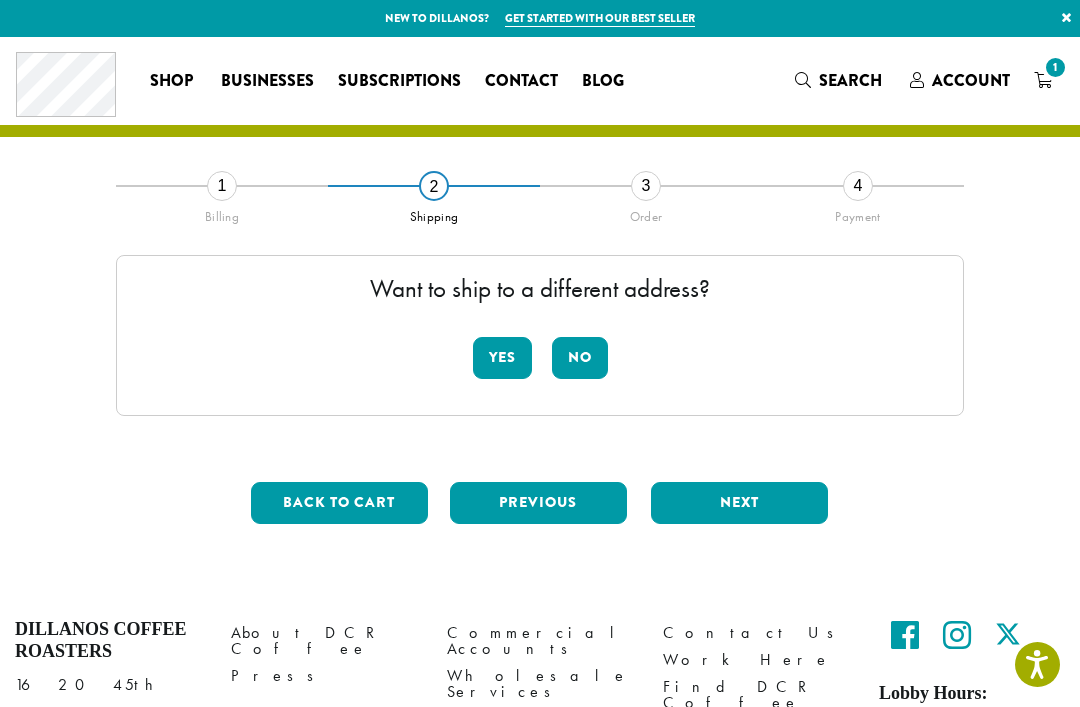 click on "No" at bounding box center [580, 358] 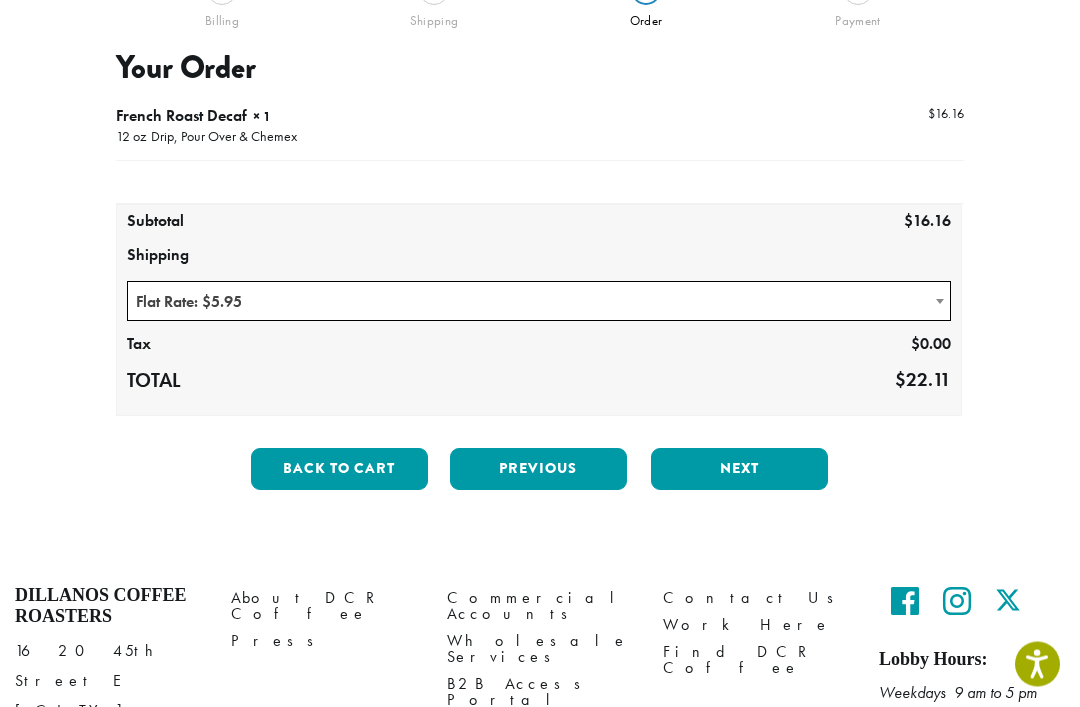 scroll, scrollTop: 196, scrollLeft: 0, axis: vertical 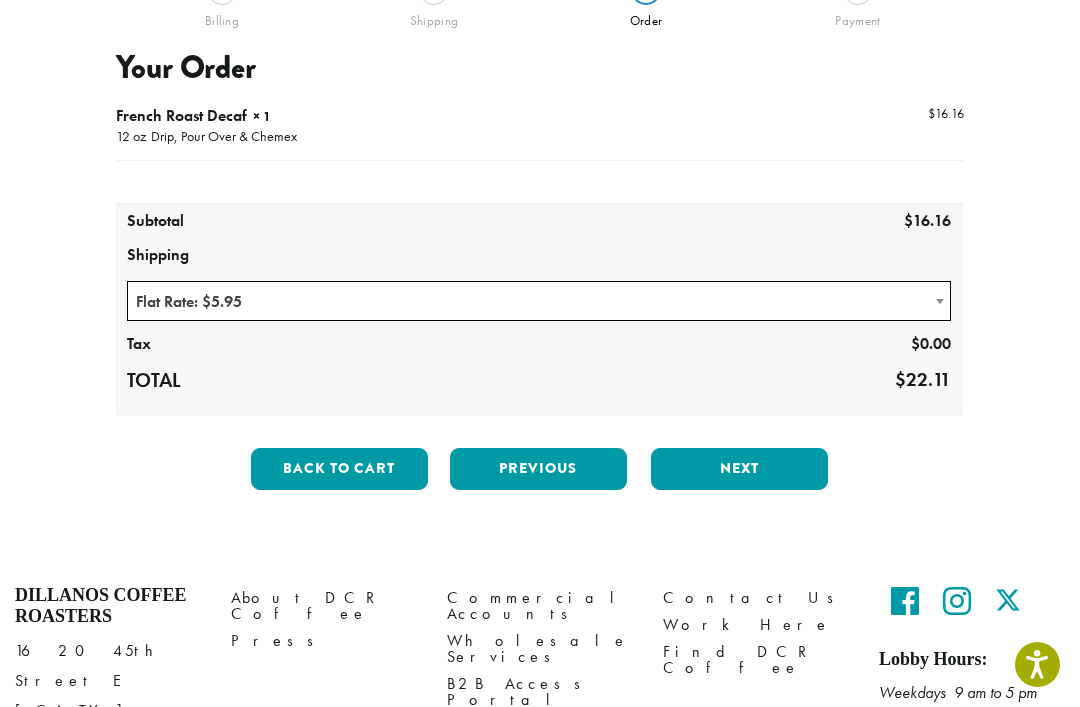 click on "Flat Rate: $5.95" at bounding box center [539, 301] 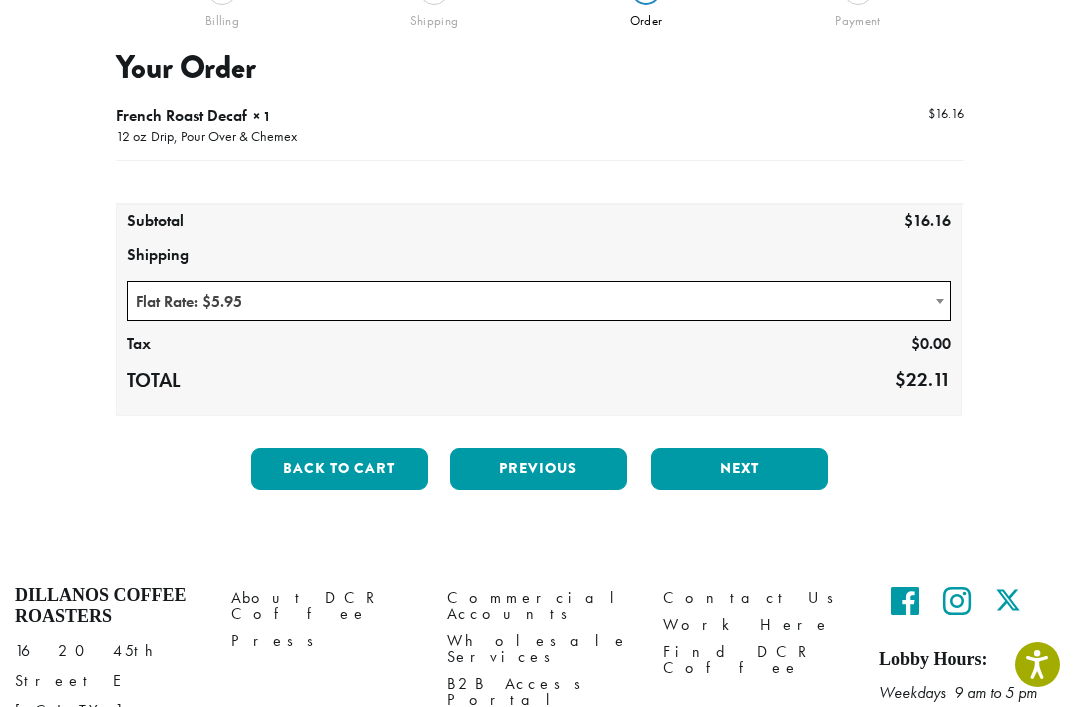 click on "Next" at bounding box center (739, 469) 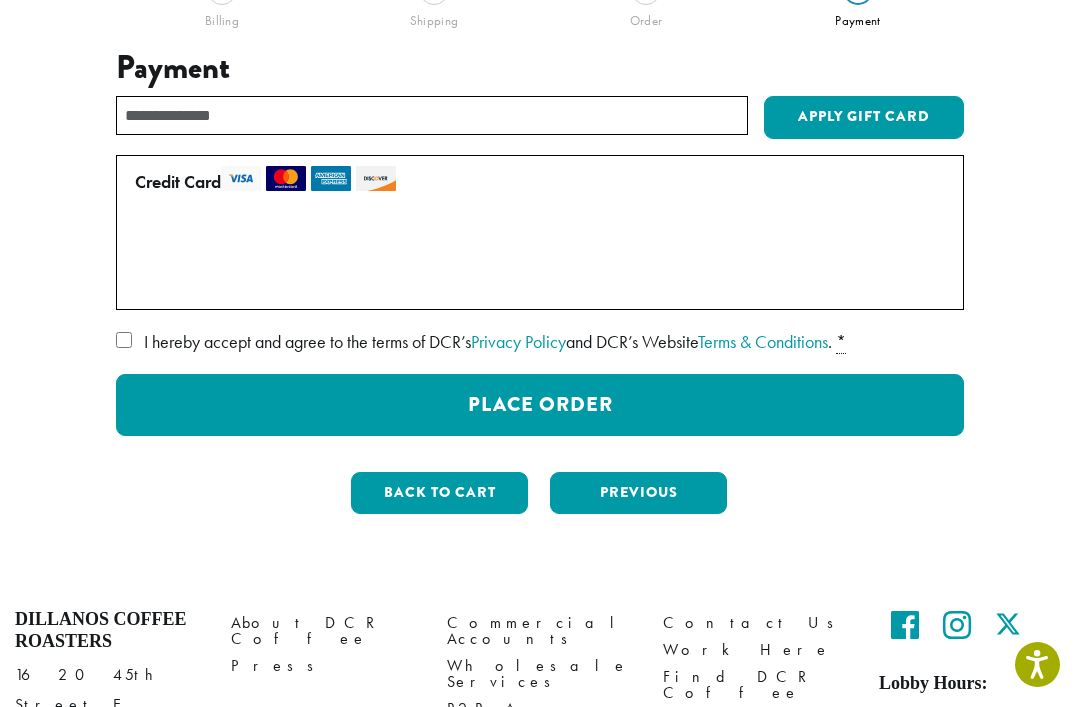 click on "Place Order" at bounding box center [540, 405] 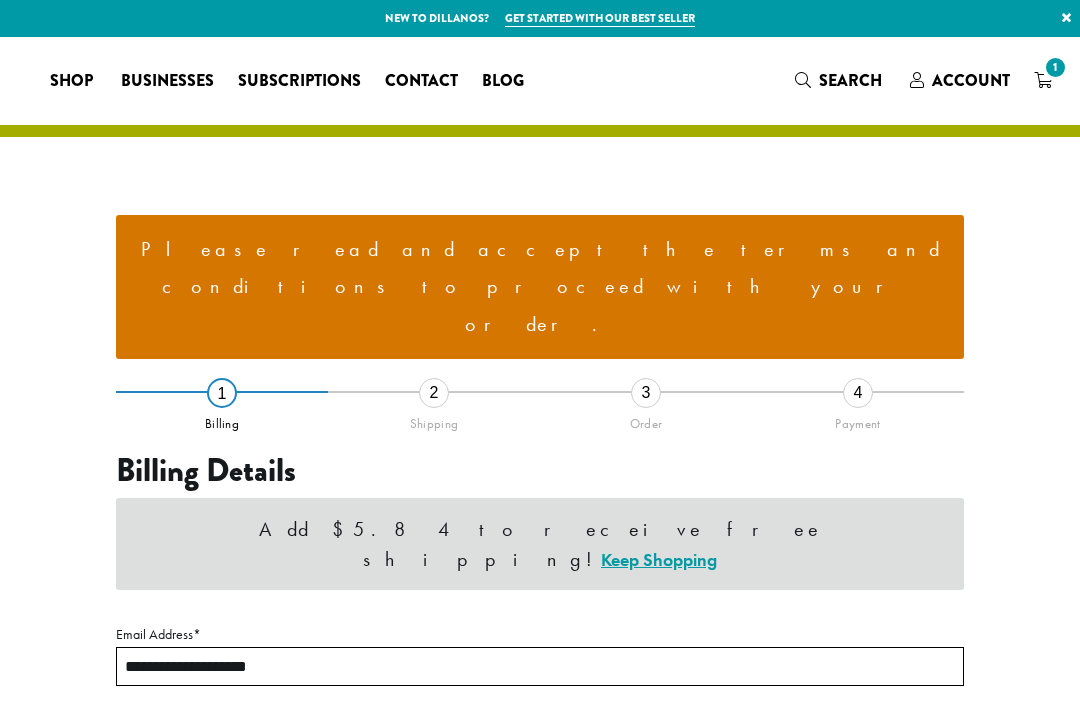 select on "**" 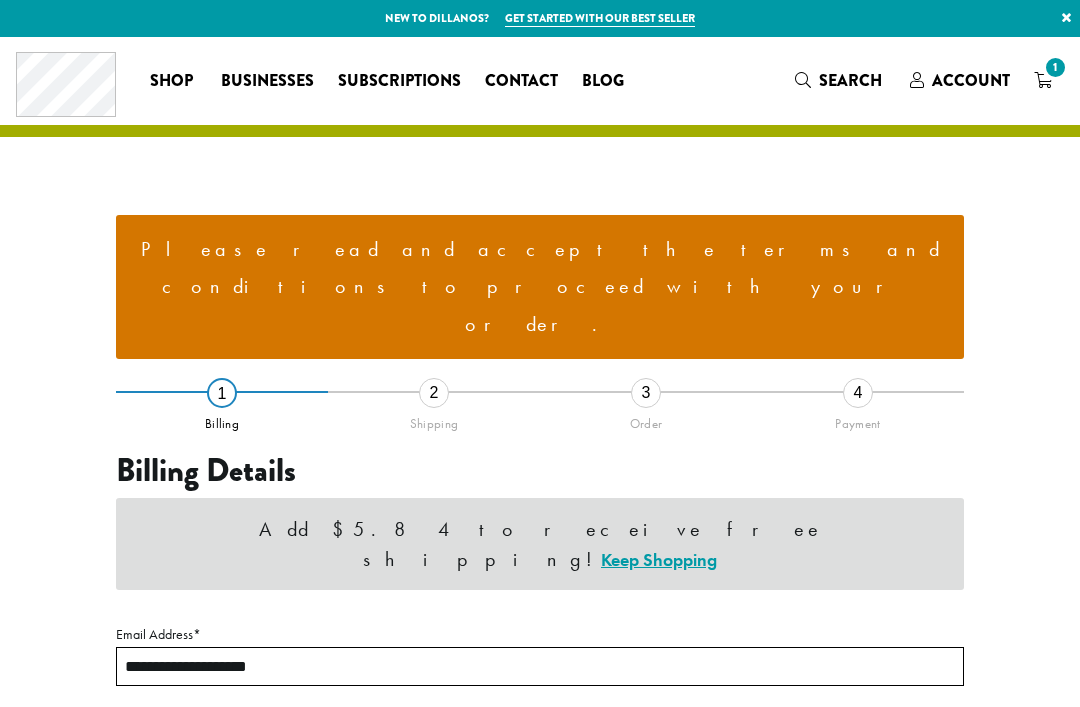 scroll, scrollTop: 0, scrollLeft: 0, axis: both 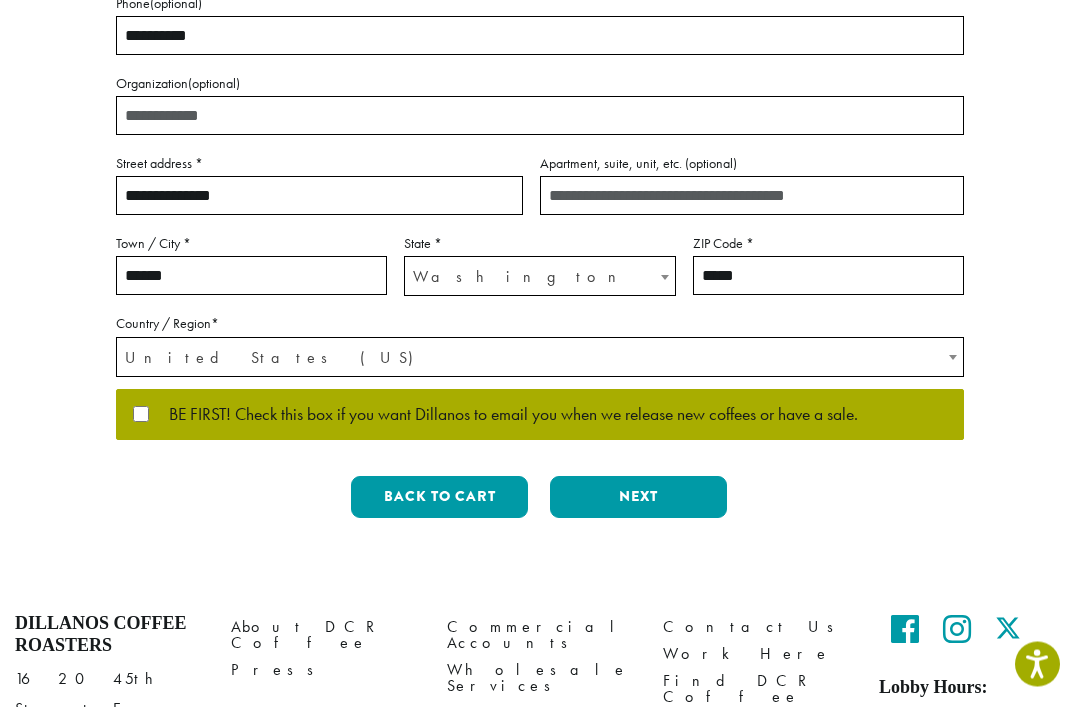 click on "Next" at bounding box center [638, 498] 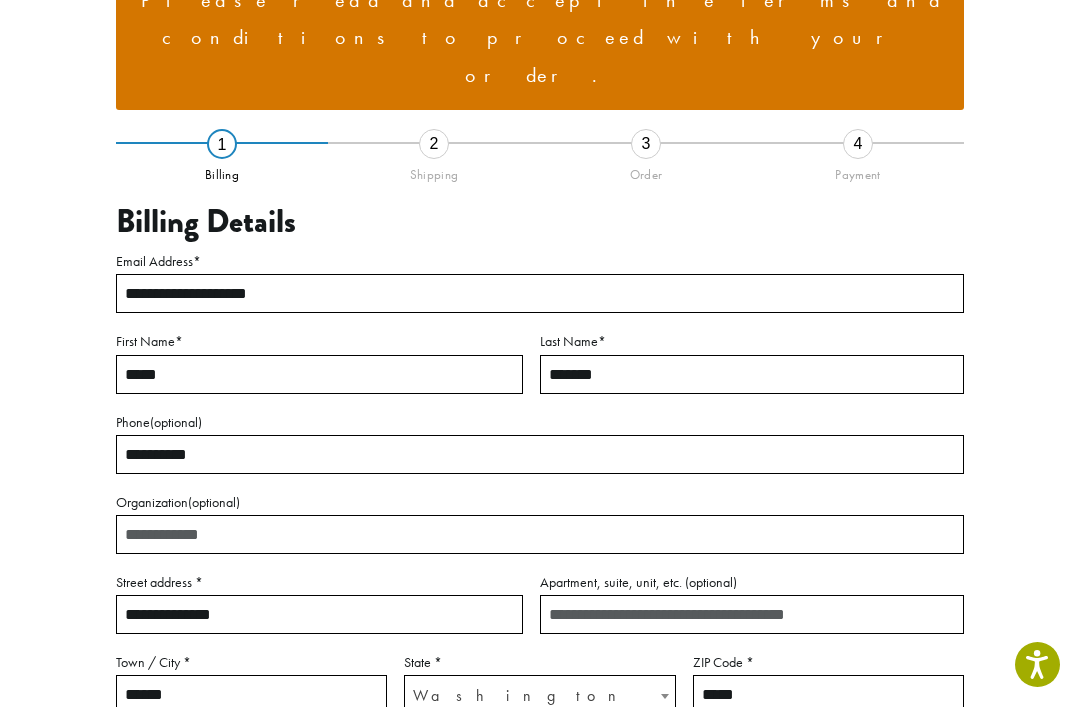 scroll, scrollTop: 220, scrollLeft: 0, axis: vertical 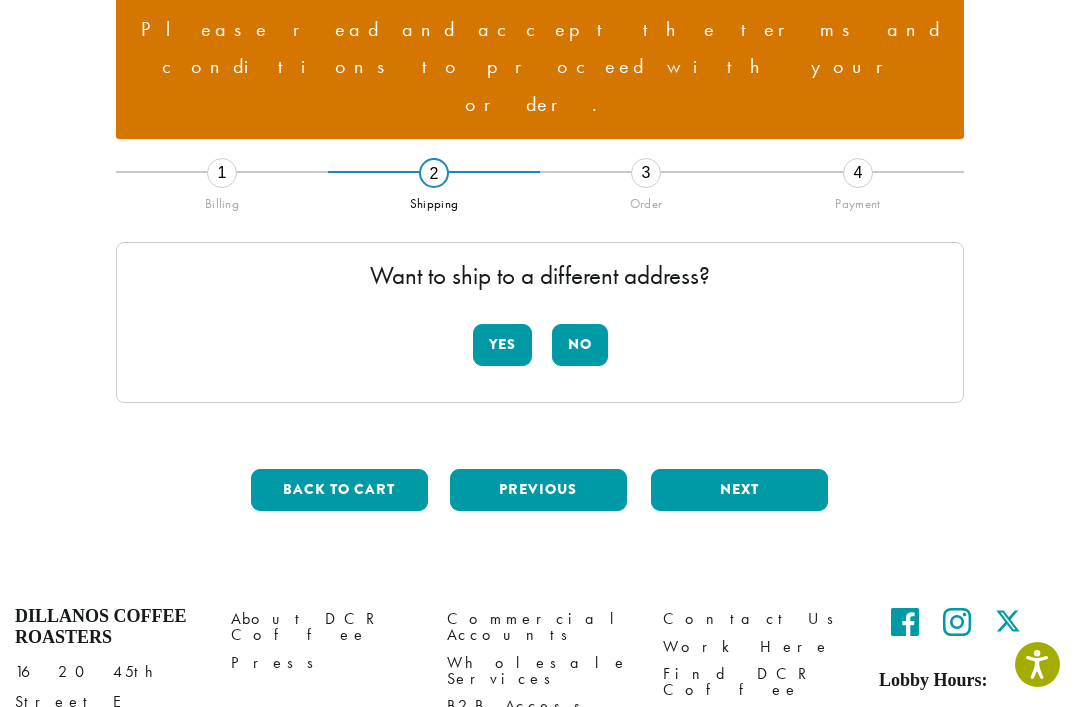 click on "No" at bounding box center [580, 345] 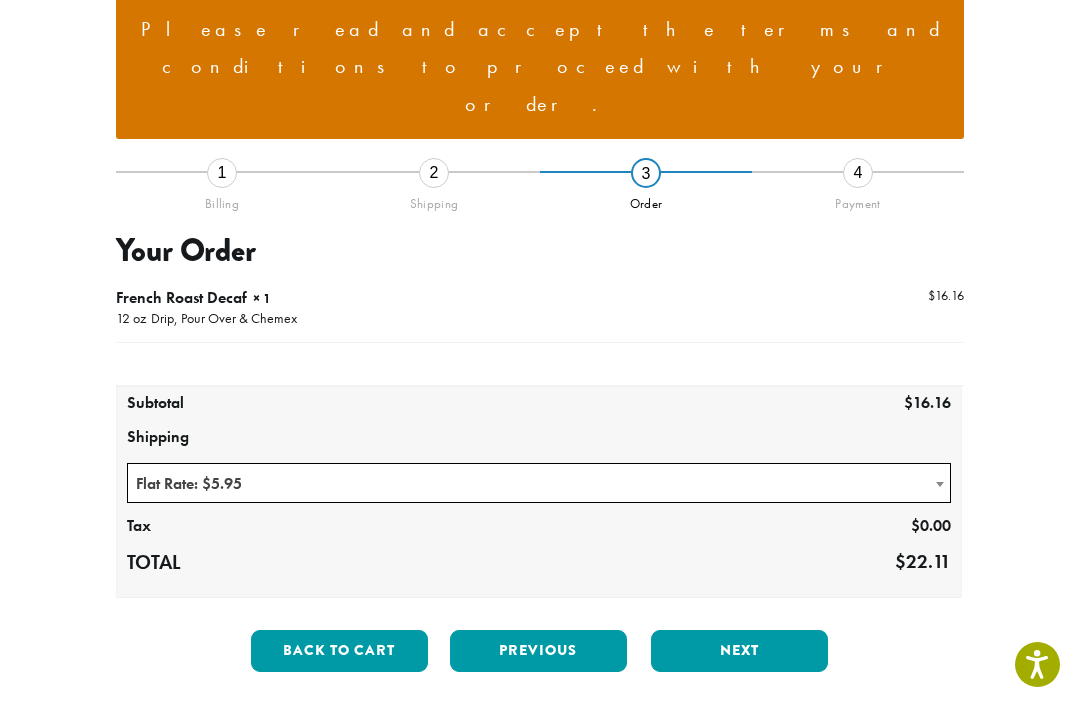 click on "Next" at bounding box center [739, 651] 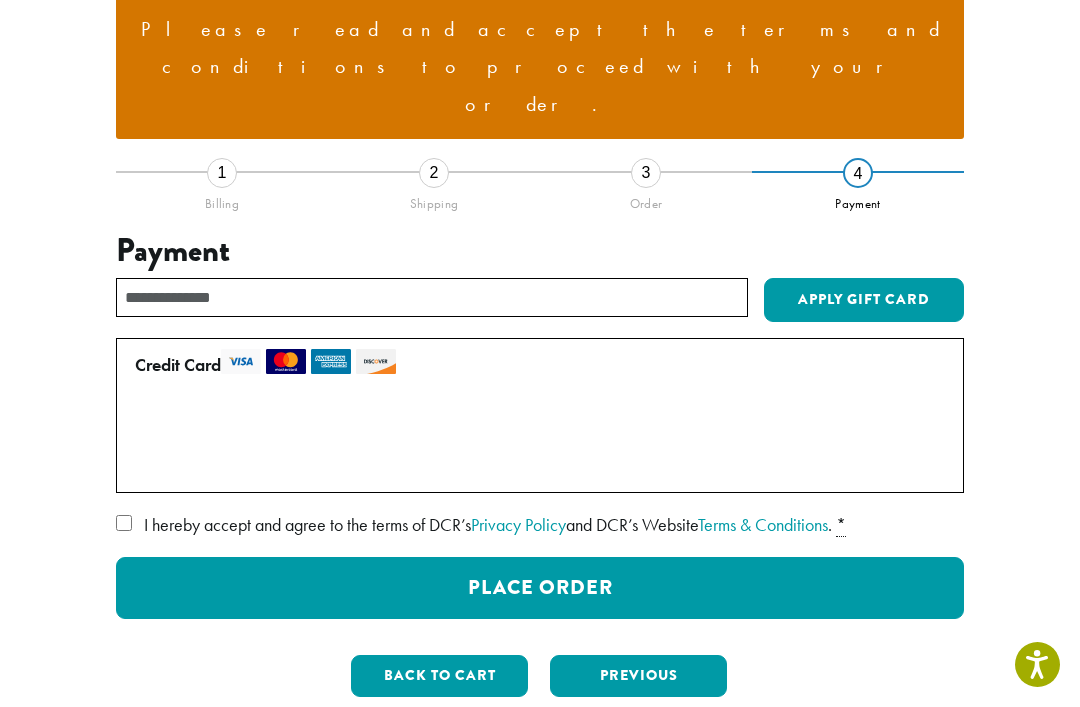click on "I hereby accept and agree to the terms of DCR’s  Privacy Policy  and DCR’s Website  Terms & Conditions ." at bounding box center [488, 524] 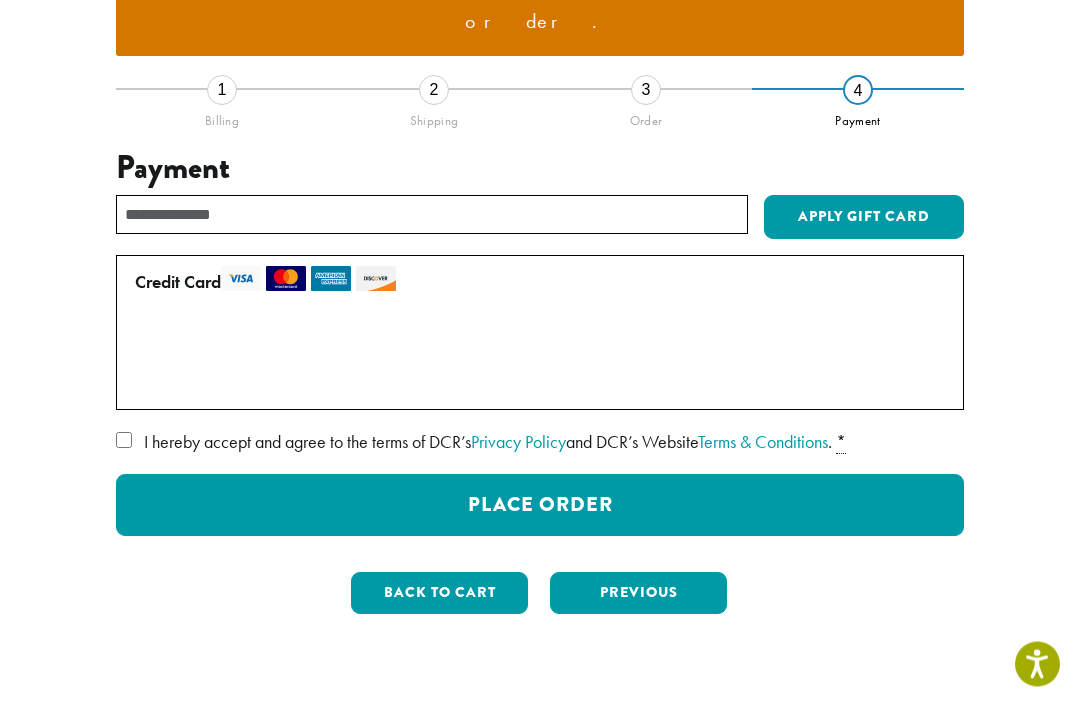 scroll, scrollTop: 303, scrollLeft: 0, axis: vertical 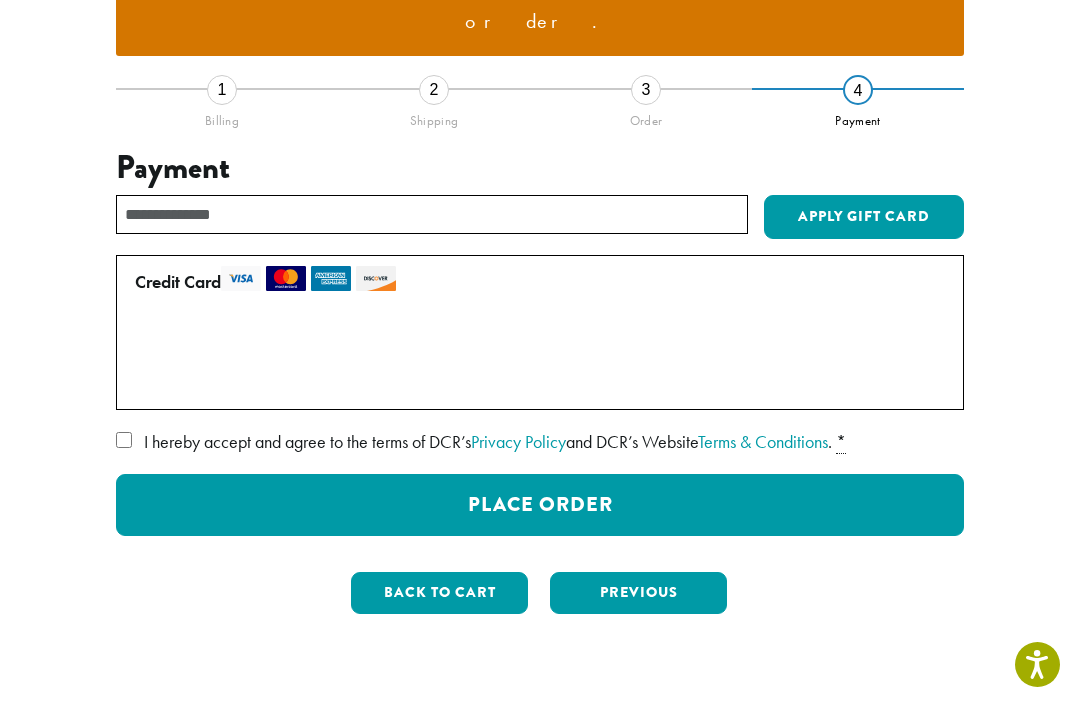 click on "Place Order" at bounding box center [540, 505] 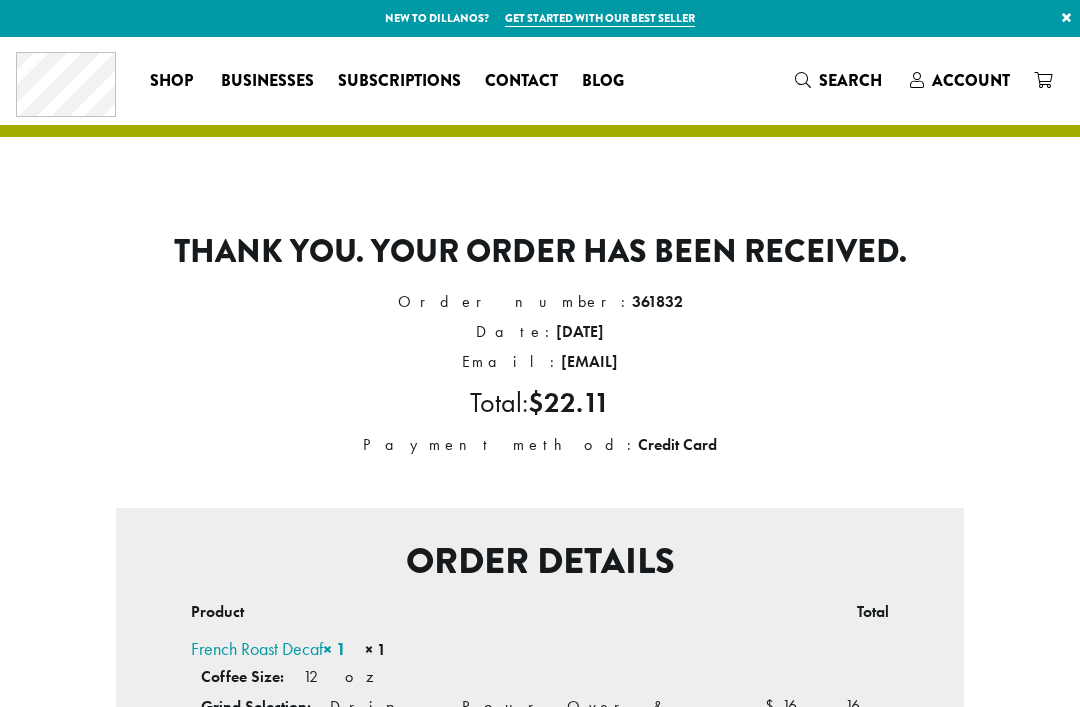 scroll, scrollTop: 0, scrollLeft: 0, axis: both 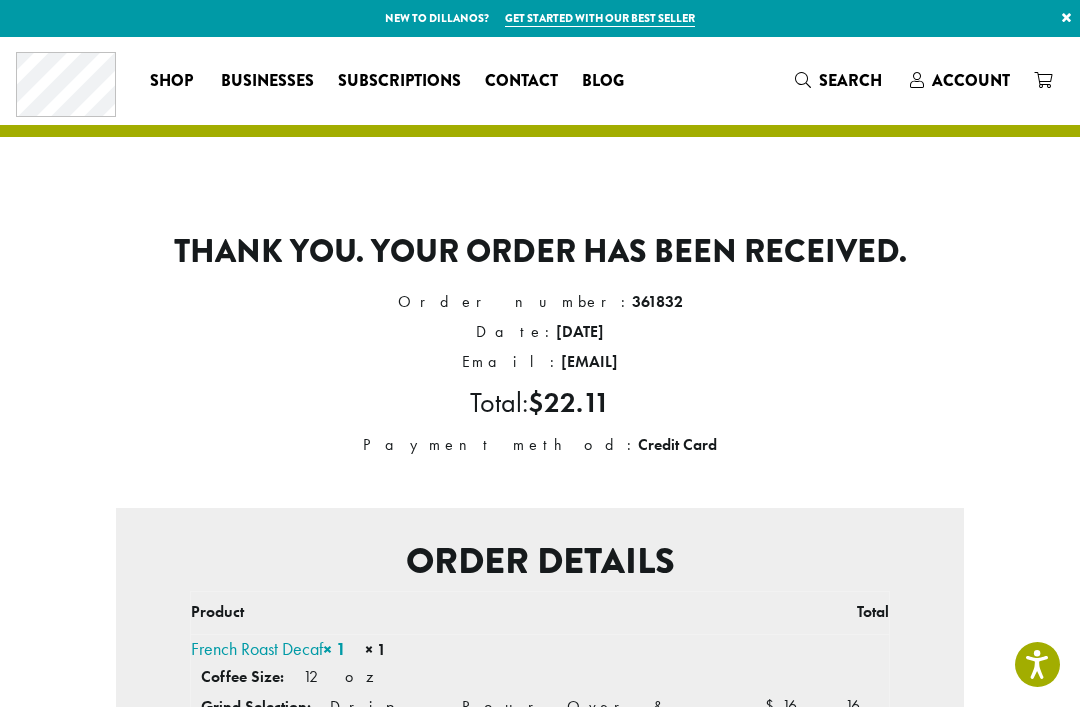 click on "Account" at bounding box center (971, 80) 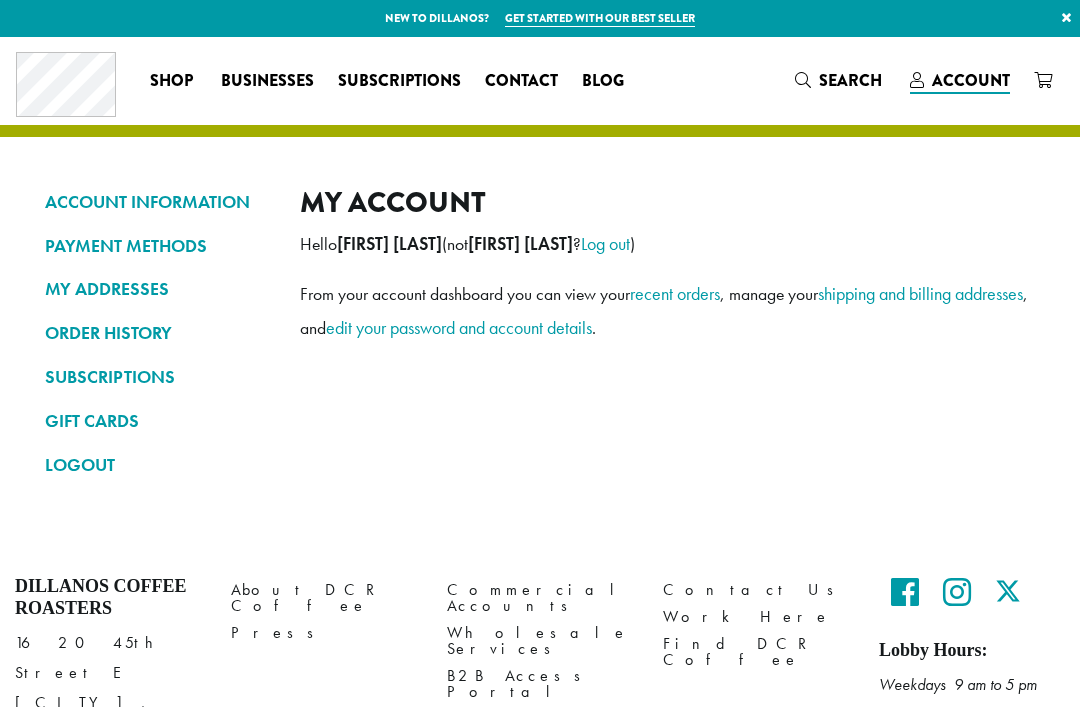 scroll, scrollTop: 0, scrollLeft: 0, axis: both 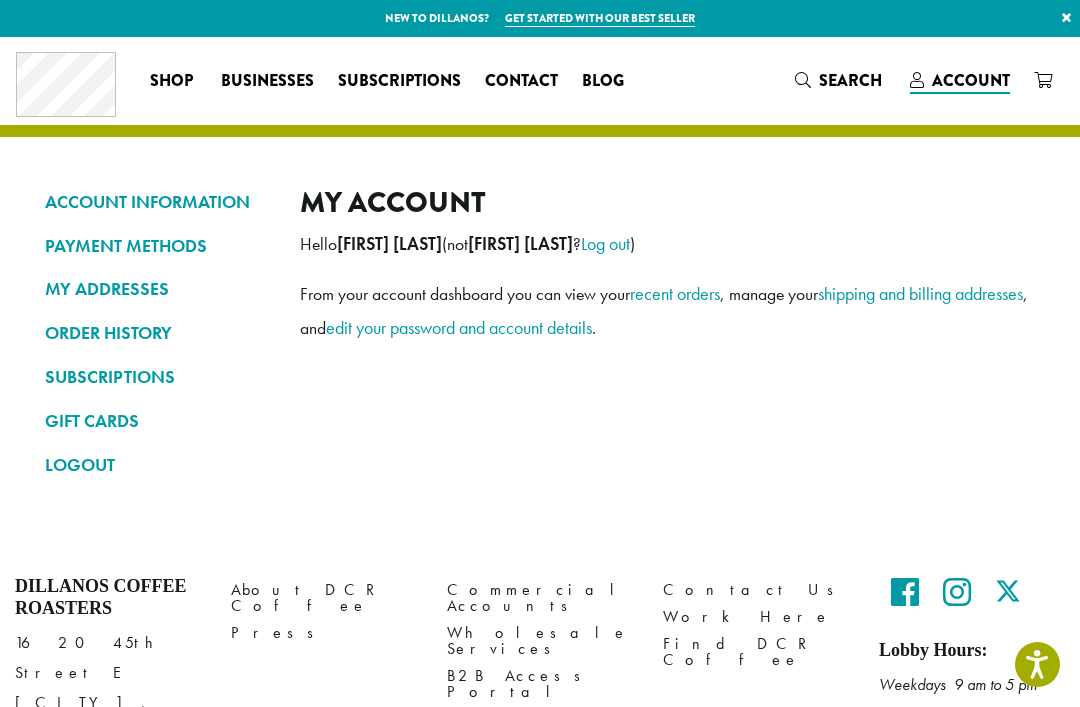 click on "LOGOUT" at bounding box center [157, 465] 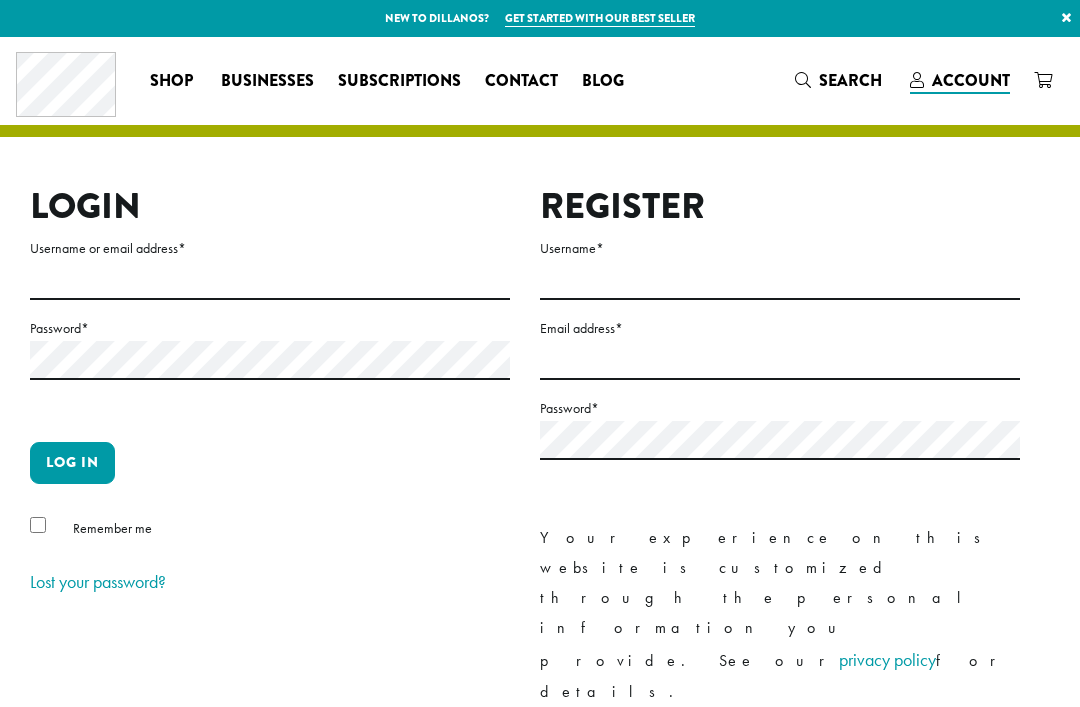 scroll, scrollTop: 0, scrollLeft: 0, axis: both 